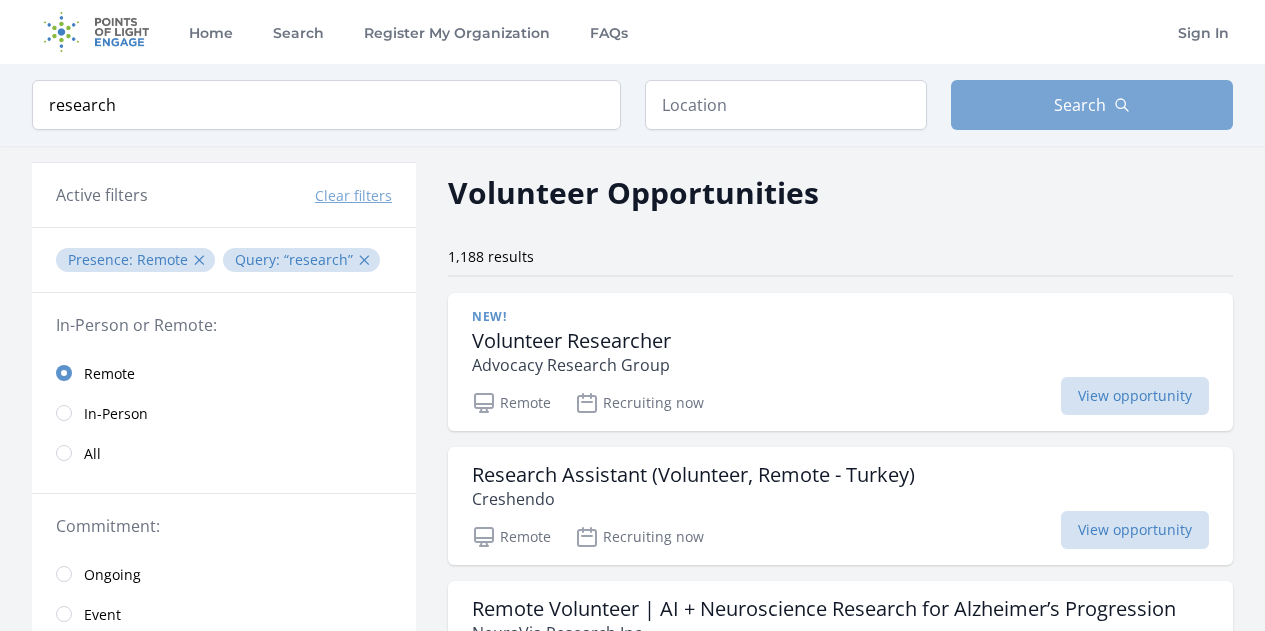 scroll, scrollTop: 3582, scrollLeft: 0, axis: vertical 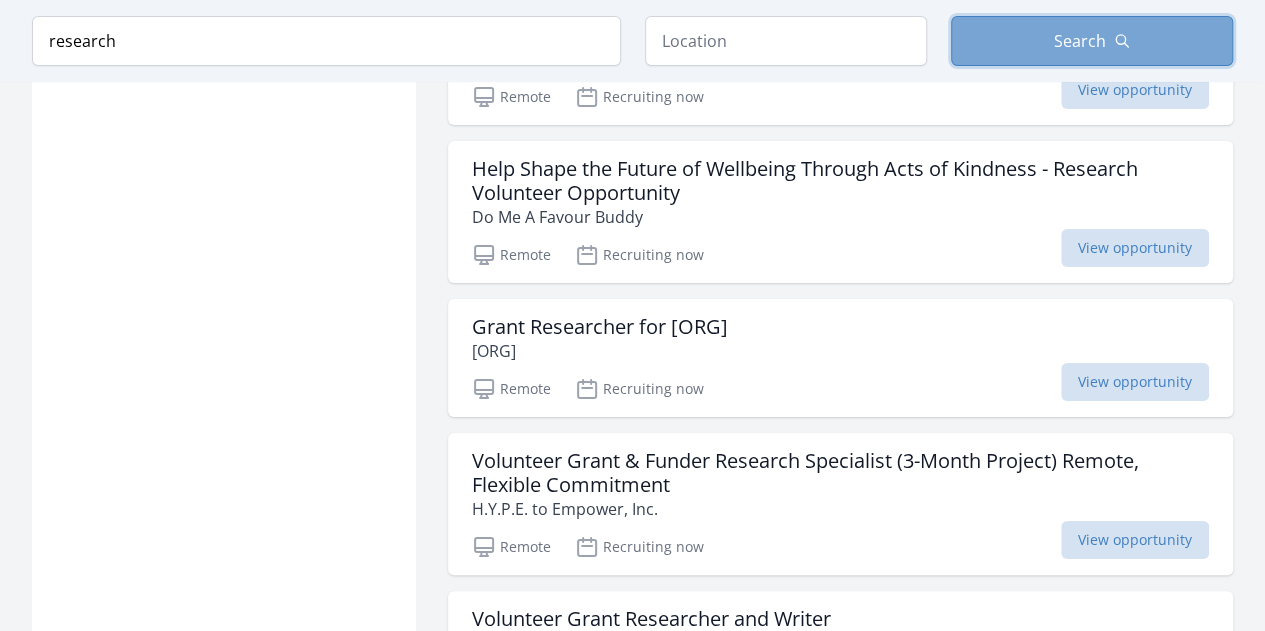 click on "Search" at bounding box center [1080, 41] 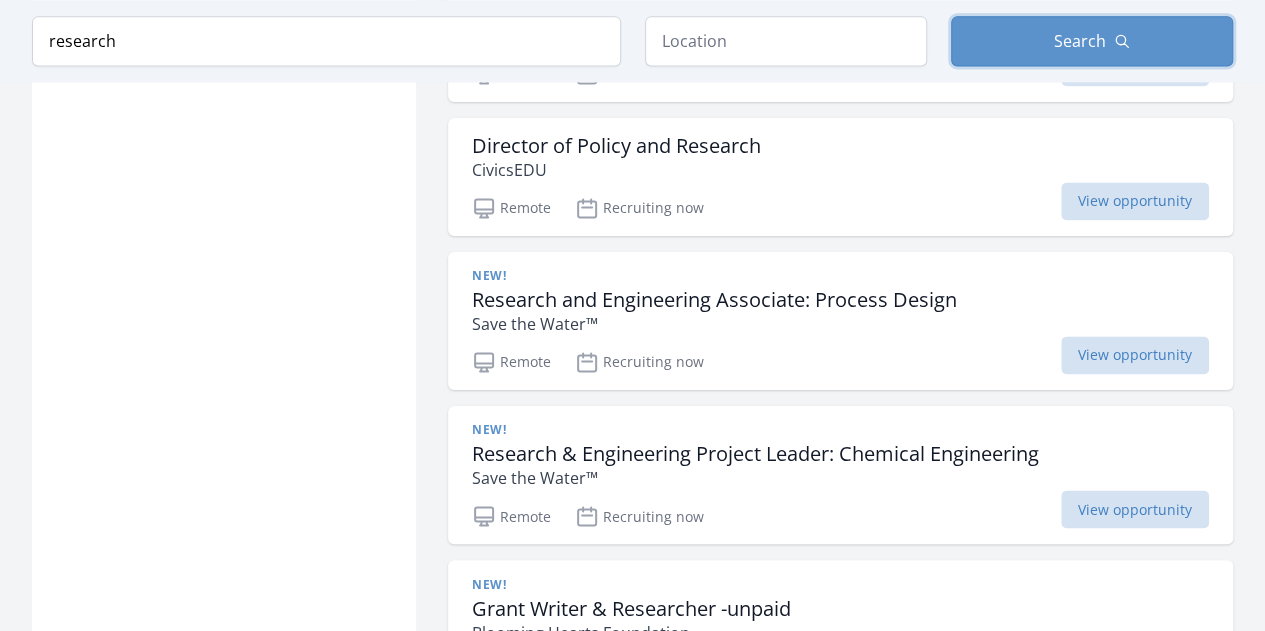 scroll, scrollTop: 1104, scrollLeft: 0, axis: vertical 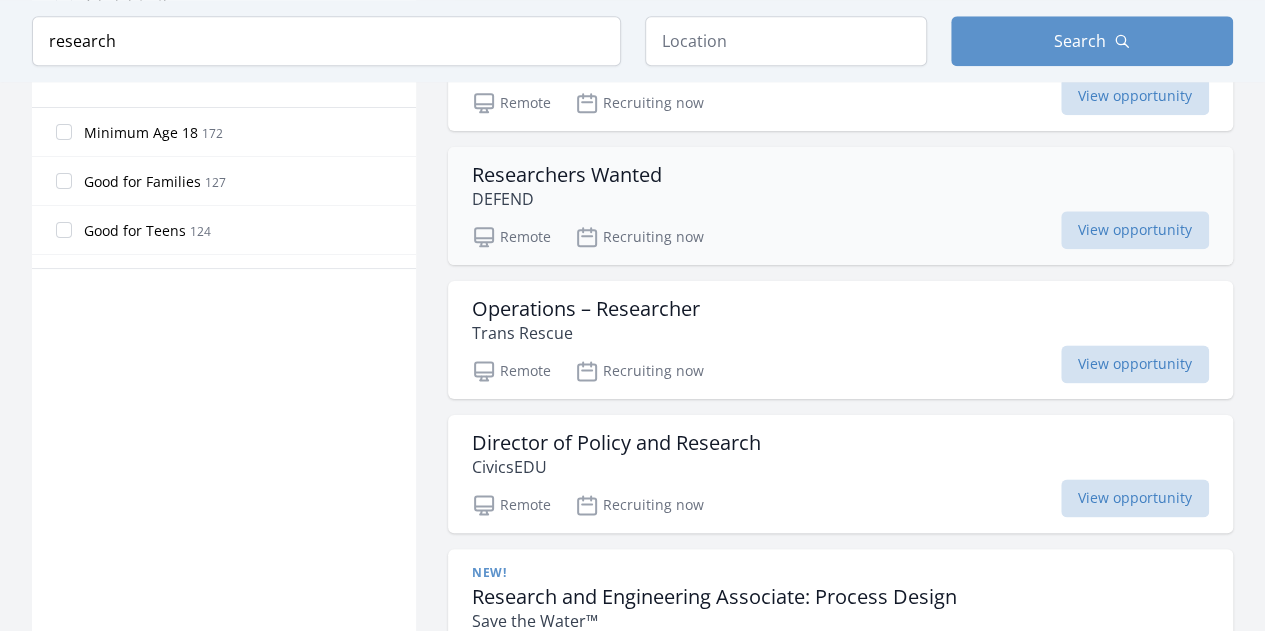 click on "Researchers Wanted" at bounding box center [567, 175] 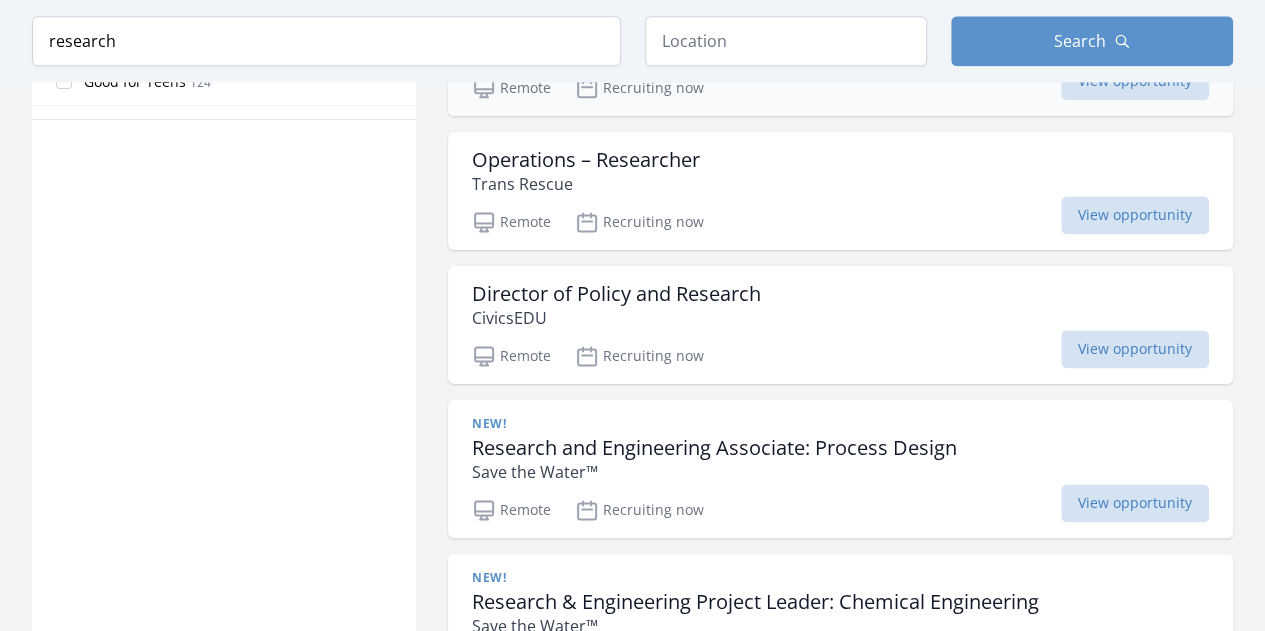 scroll, scrollTop: 1254, scrollLeft: 0, axis: vertical 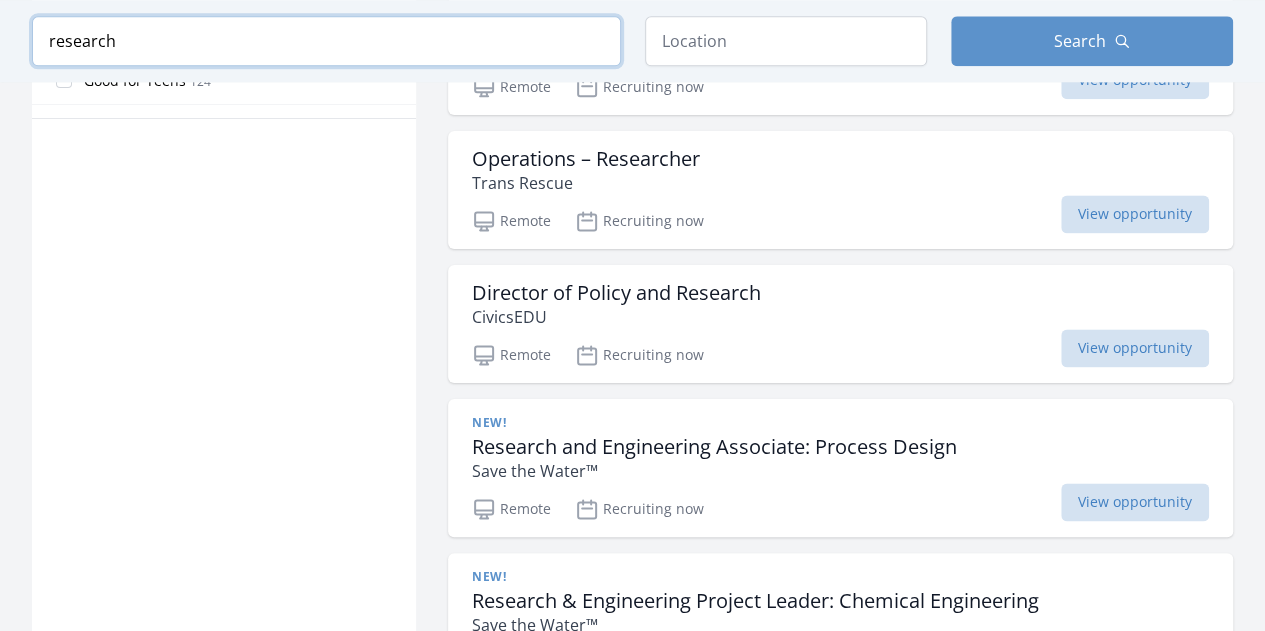 click on "research" at bounding box center [326, 41] 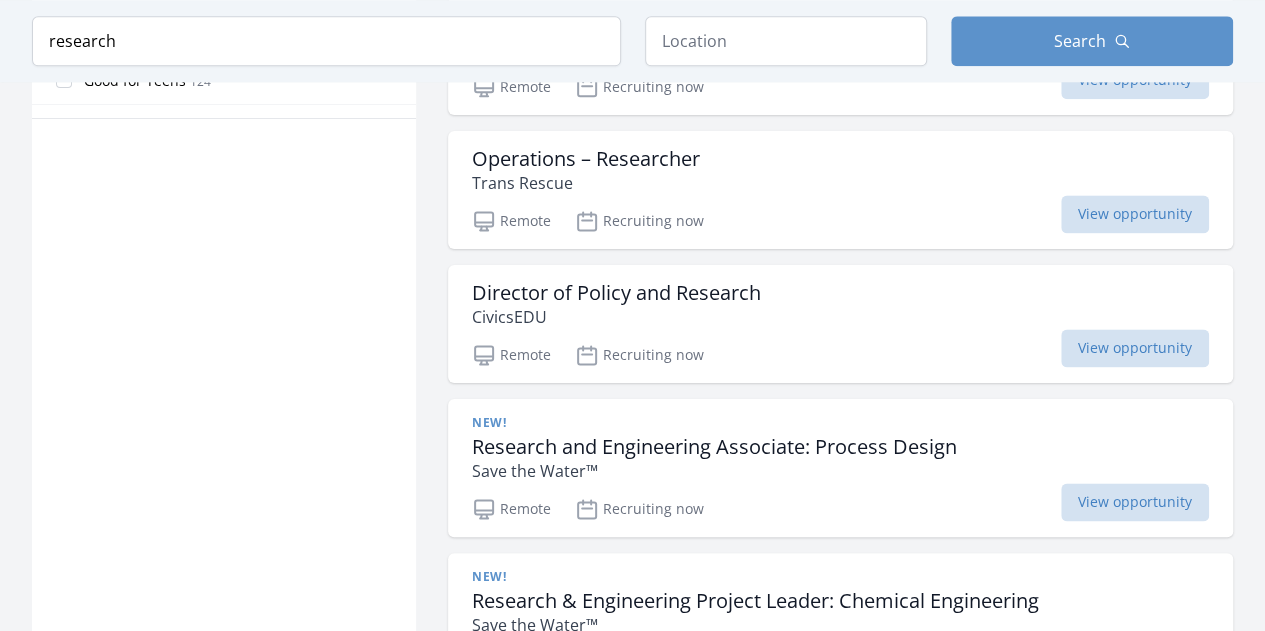 click on "Active filters
Clear filters
Presence : Remote ✕ Query : research ✕
In-Person or Remote:   Remote   In-Person   All
Commitment:   Ongoing   Event   All
Issue area   STEM   207   Education   153   Health & Wellness   114   Community Strengthening   112   Seniors   109   Technology   76   Arts & Culture   46   Children & Youth   46   Hunger   31   Environment   30   Family Services   21   Literacy   21   Animals   18   Veterans & Military Families   16   Job Training & Employment   14   Women's Issues   14   Disabilities" at bounding box center [632, 3033] 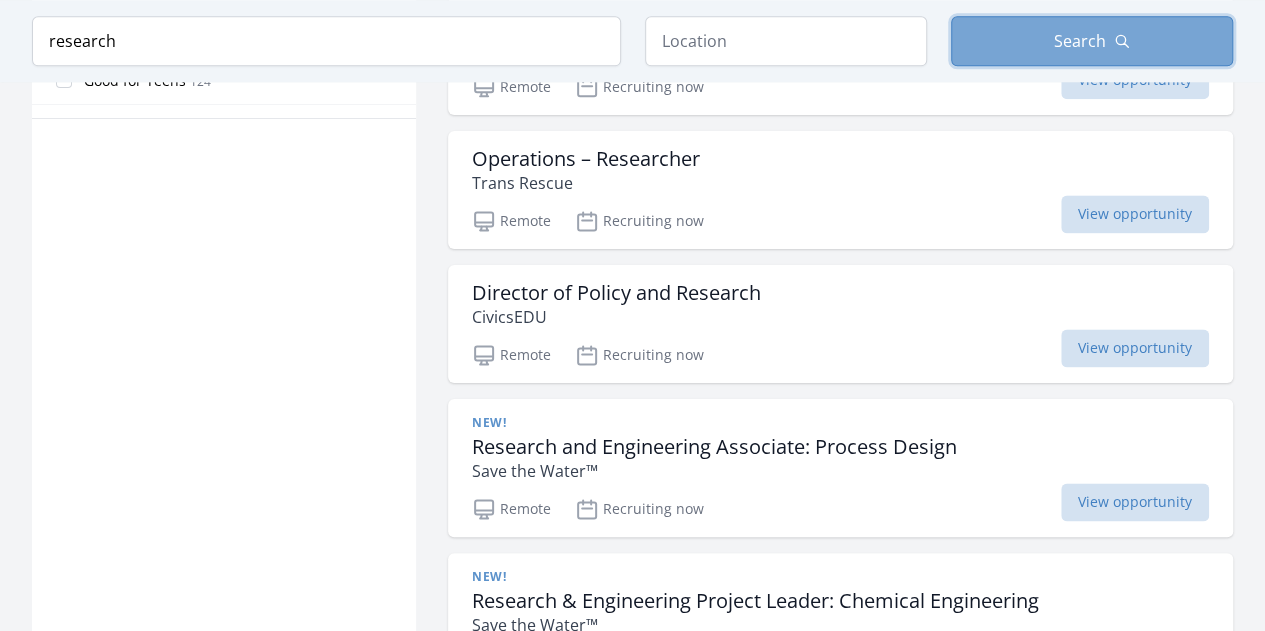 click on "Search" at bounding box center (1092, 41) 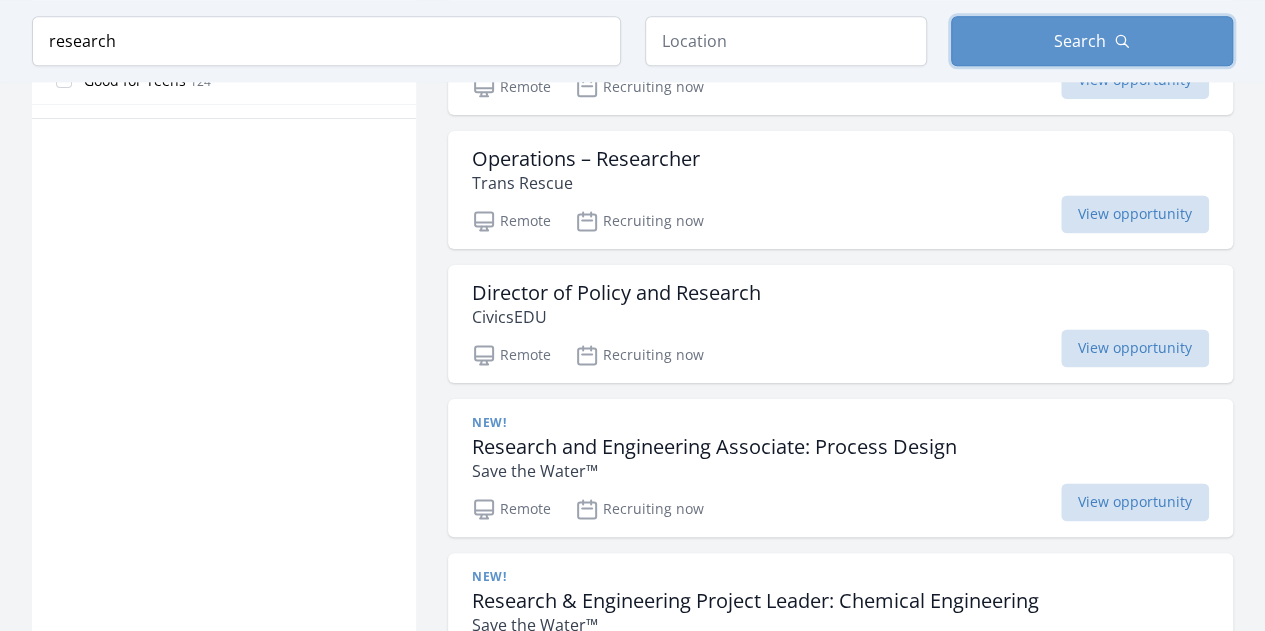 scroll, scrollTop: 0, scrollLeft: 0, axis: both 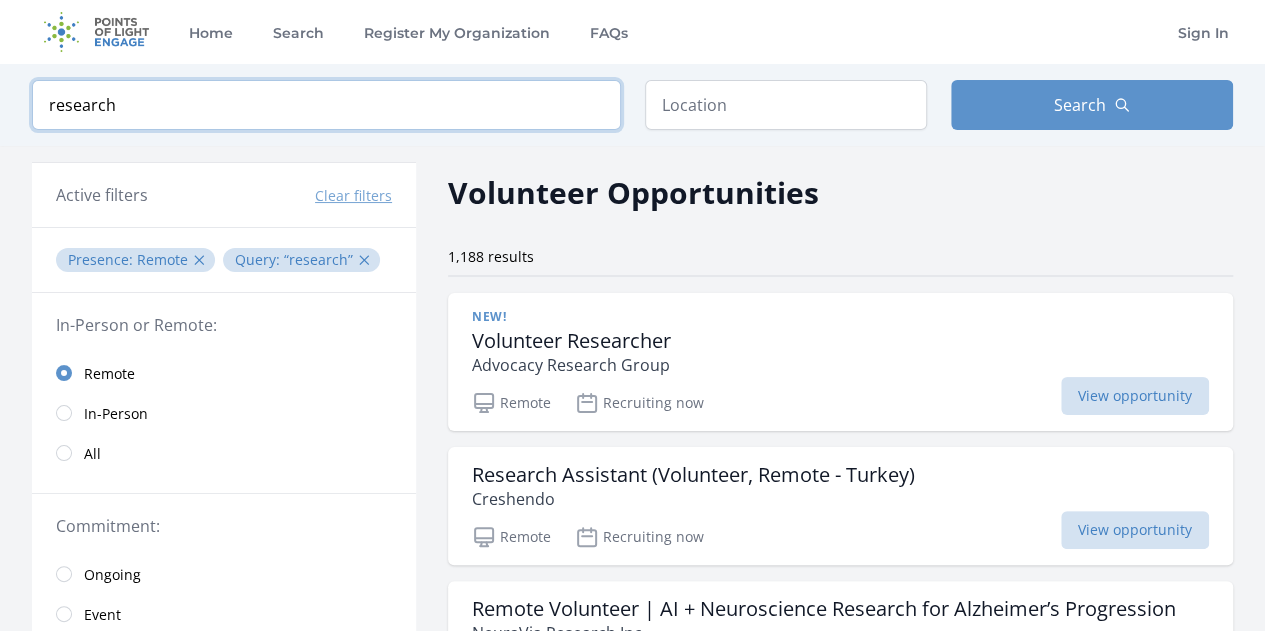 drag, startPoint x: 283, startPoint y: 127, endPoint x: 0, endPoint y: 127, distance: 283 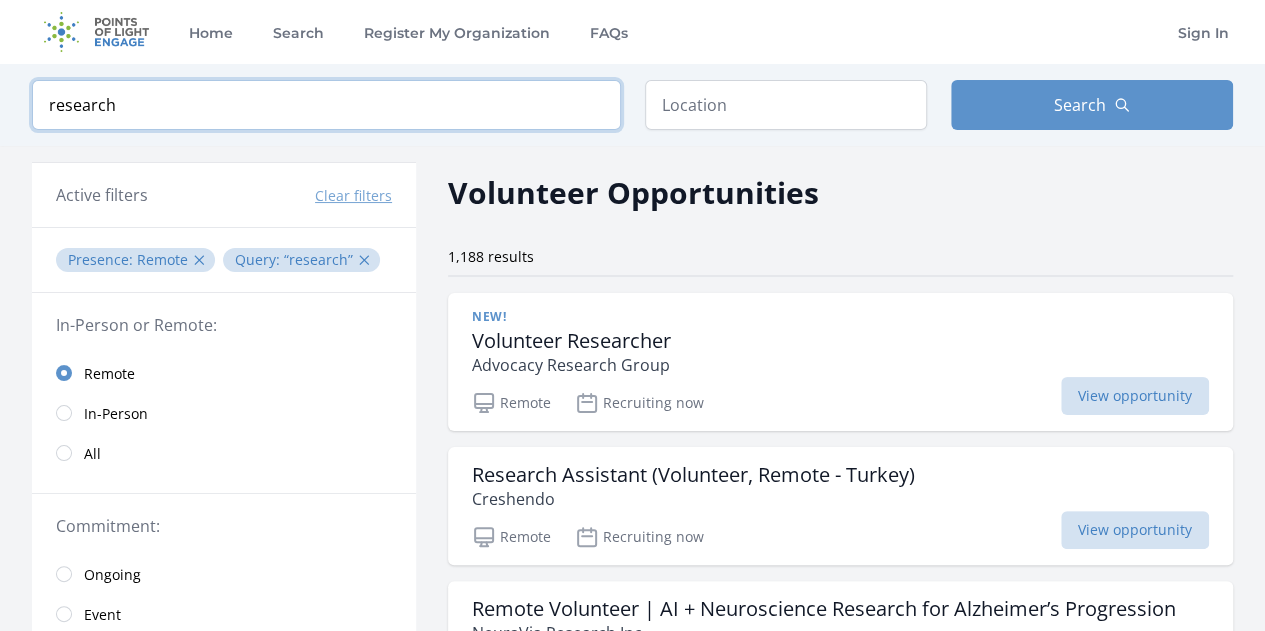 click on "Keyword
research
Location
Search" at bounding box center (632, 105) 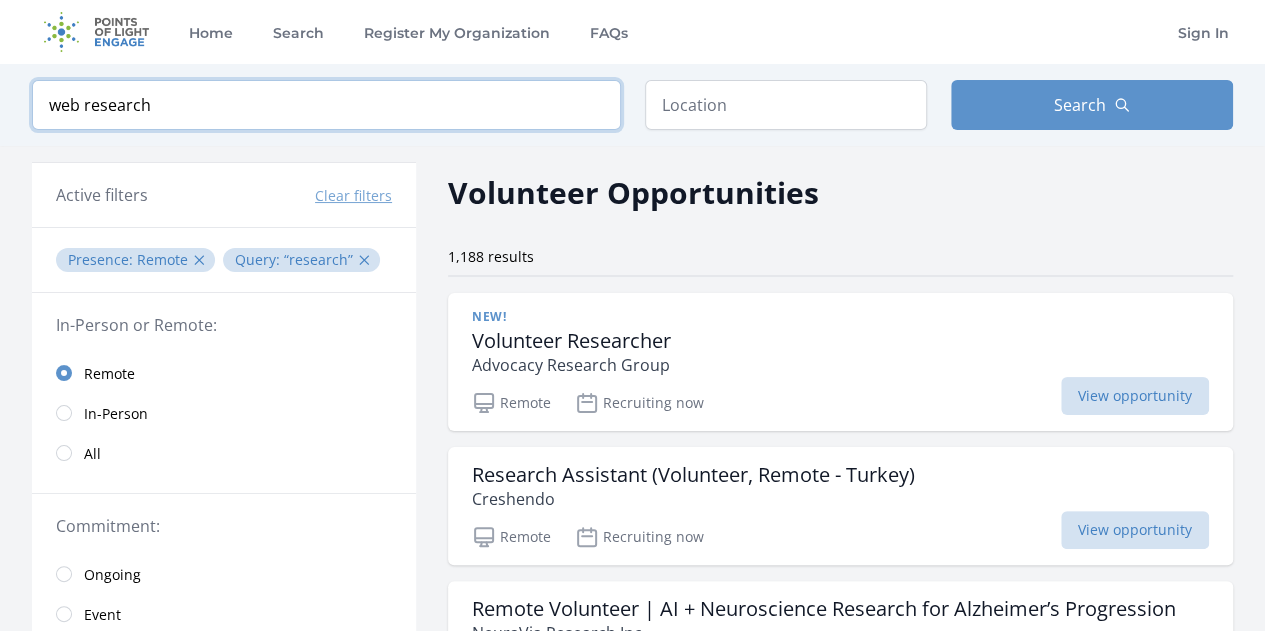 type on "web research" 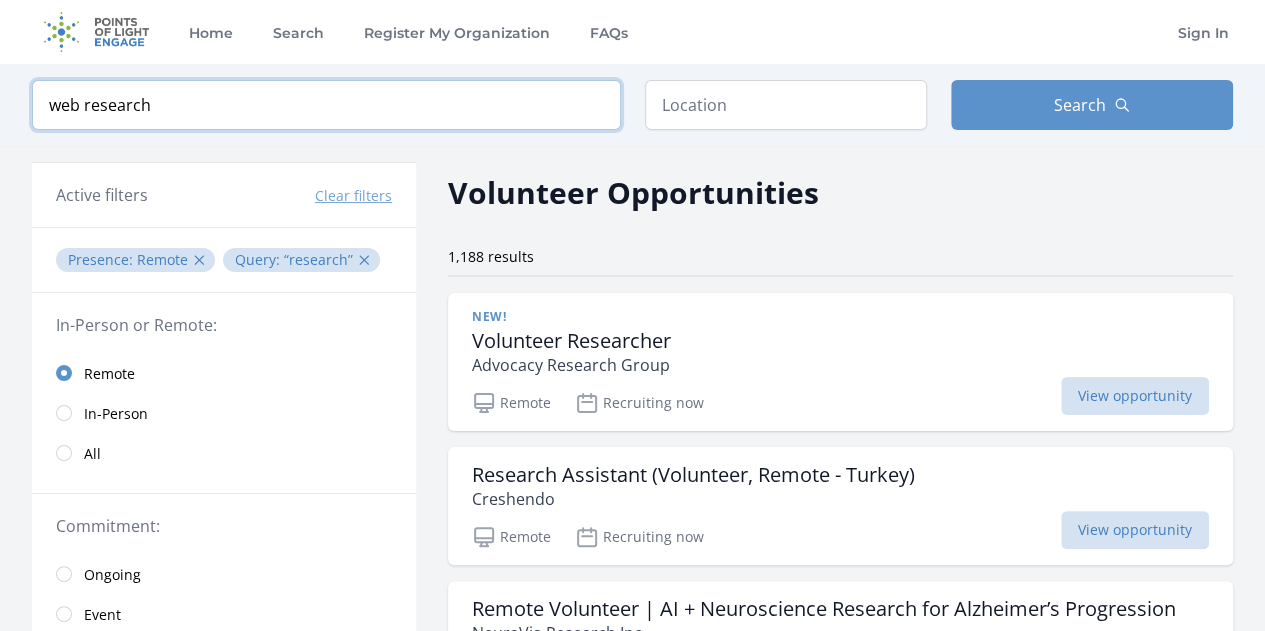 click at bounding box center (0, 0) 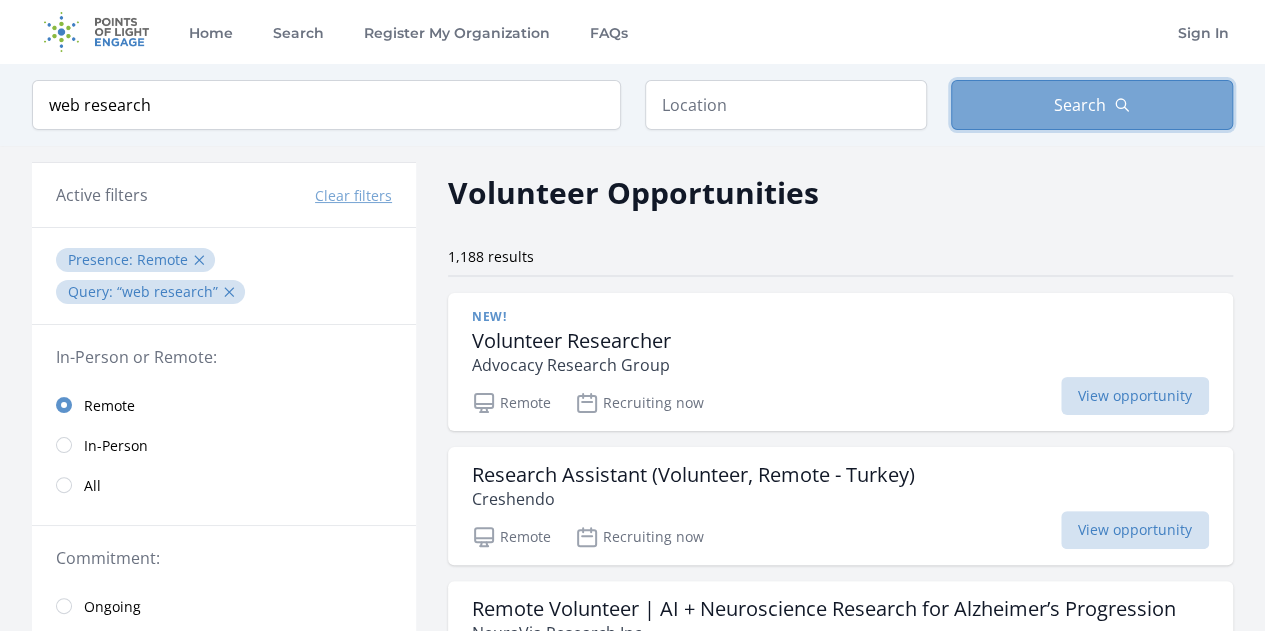 click on "Search" at bounding box center [1080, 105] 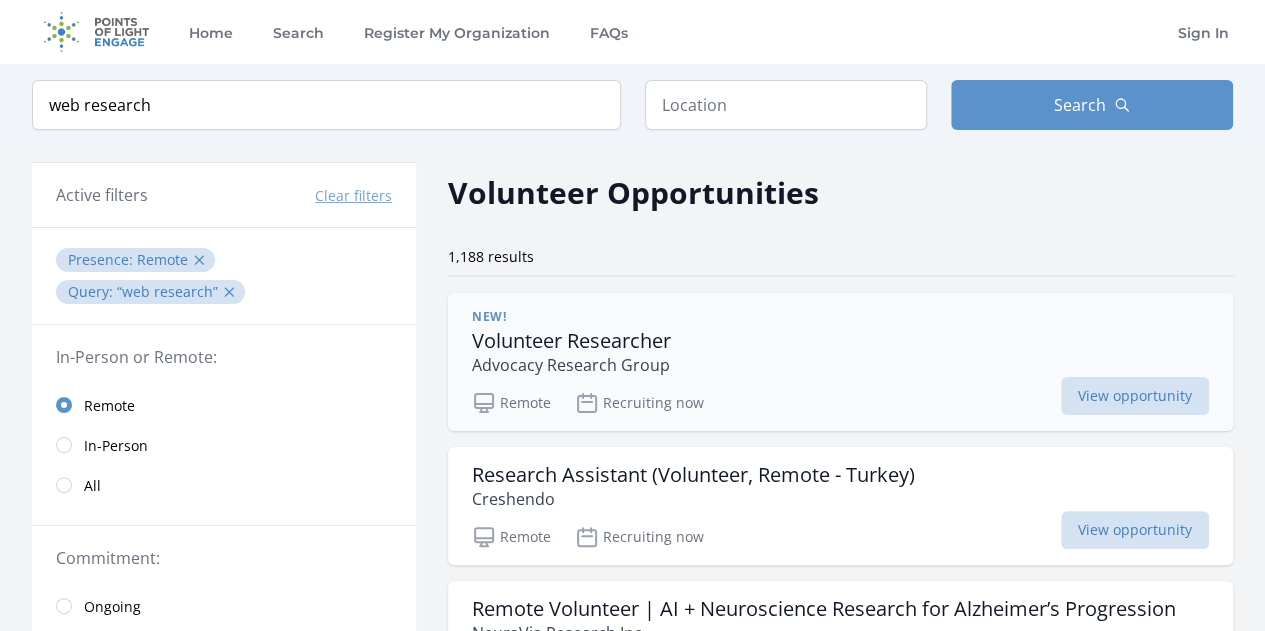 click on "Volunteer Researcher" at bounding box center [571, 341] 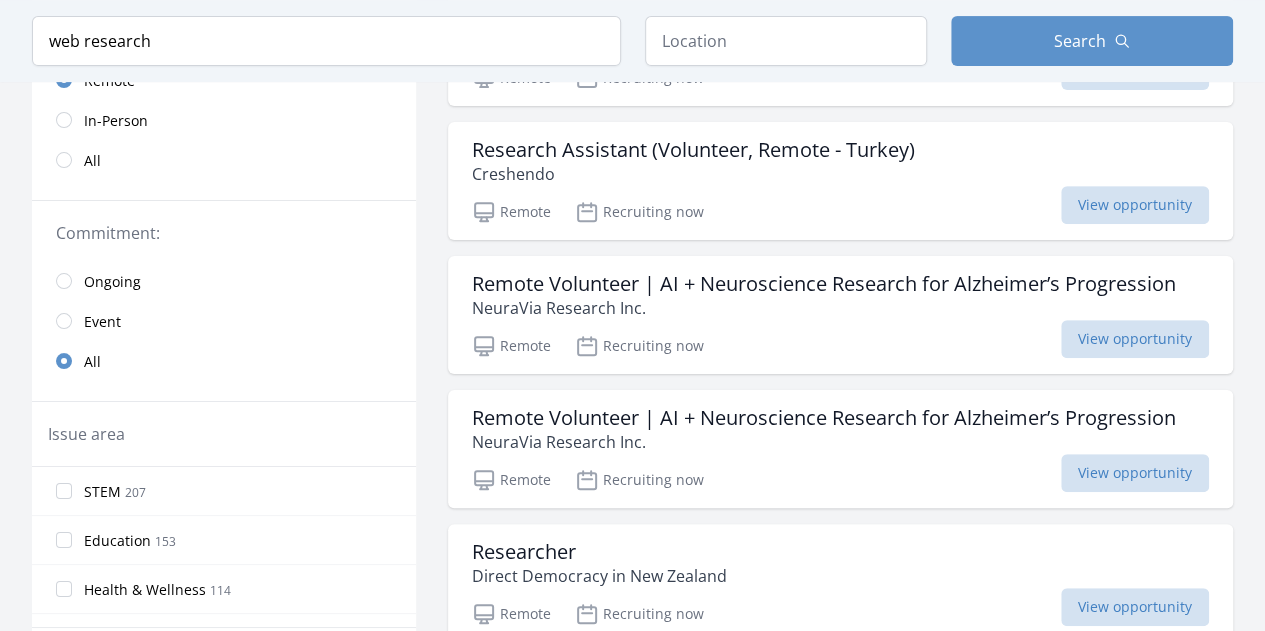 scroll, scrollTop: 326, scrollLeft: 0, axis: vertical 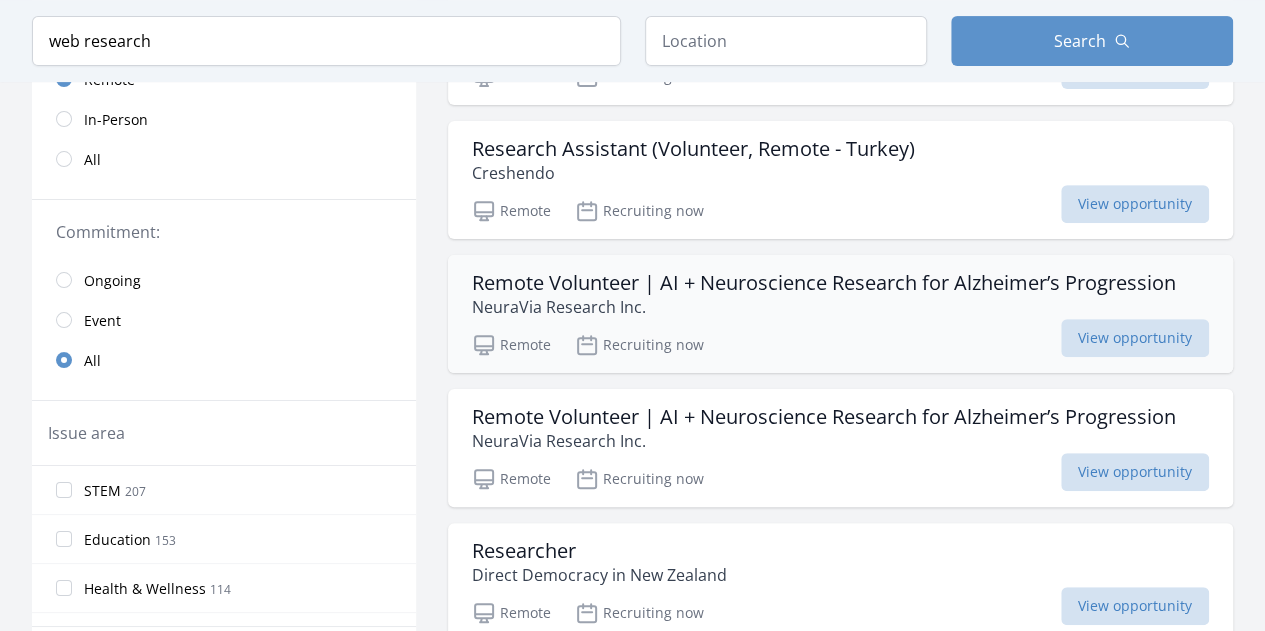 click on "Remote Volunteer | AI + Neuroscience Research for Alzheimer’s Progression" at bounding box center (824, 283) 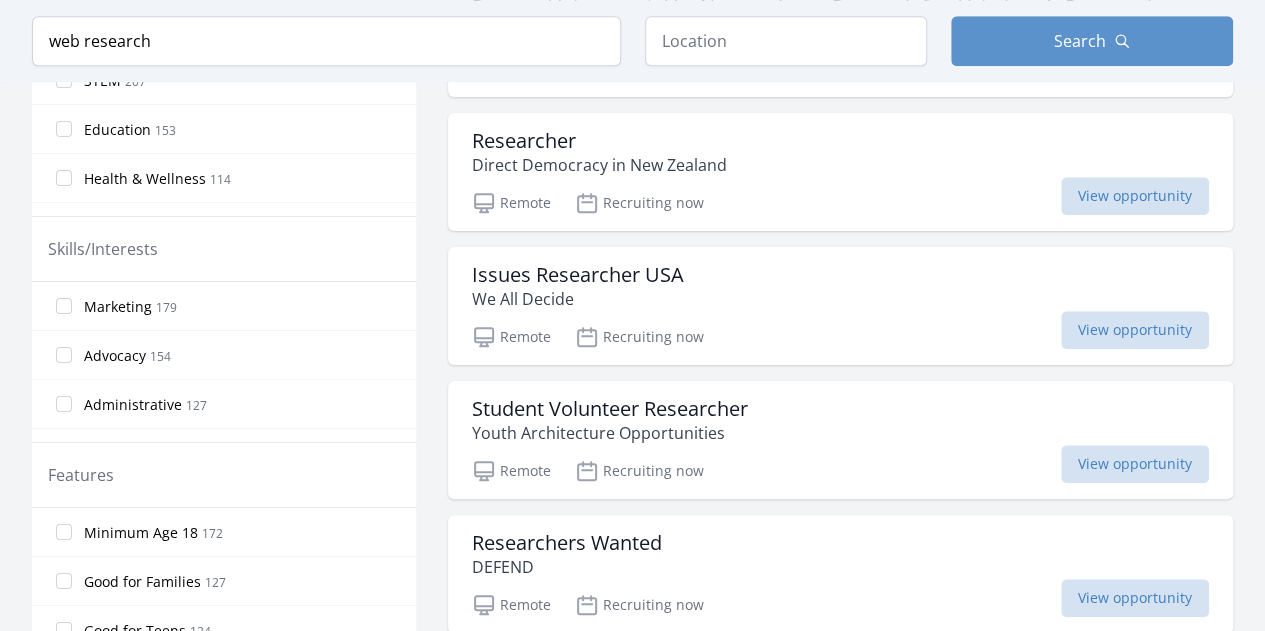 scroll, scrollTop: 739, scrollLeft: 0, axis: vertical 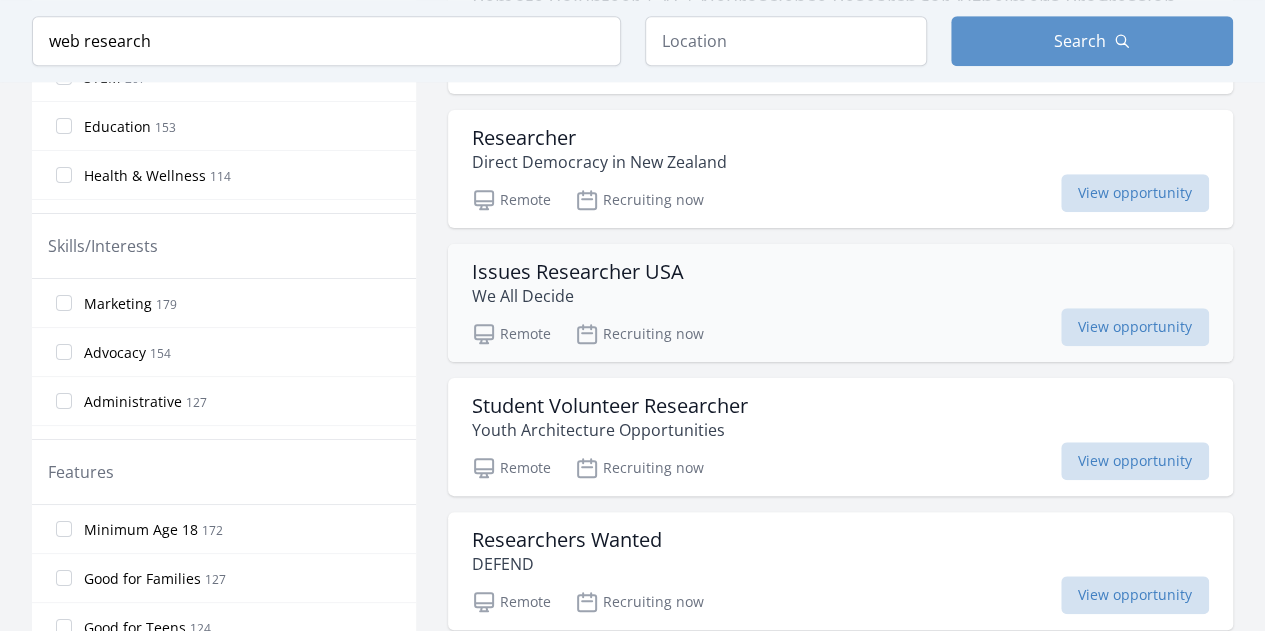 click on "Issues Researcher USA" at bounding box center (578, 272) 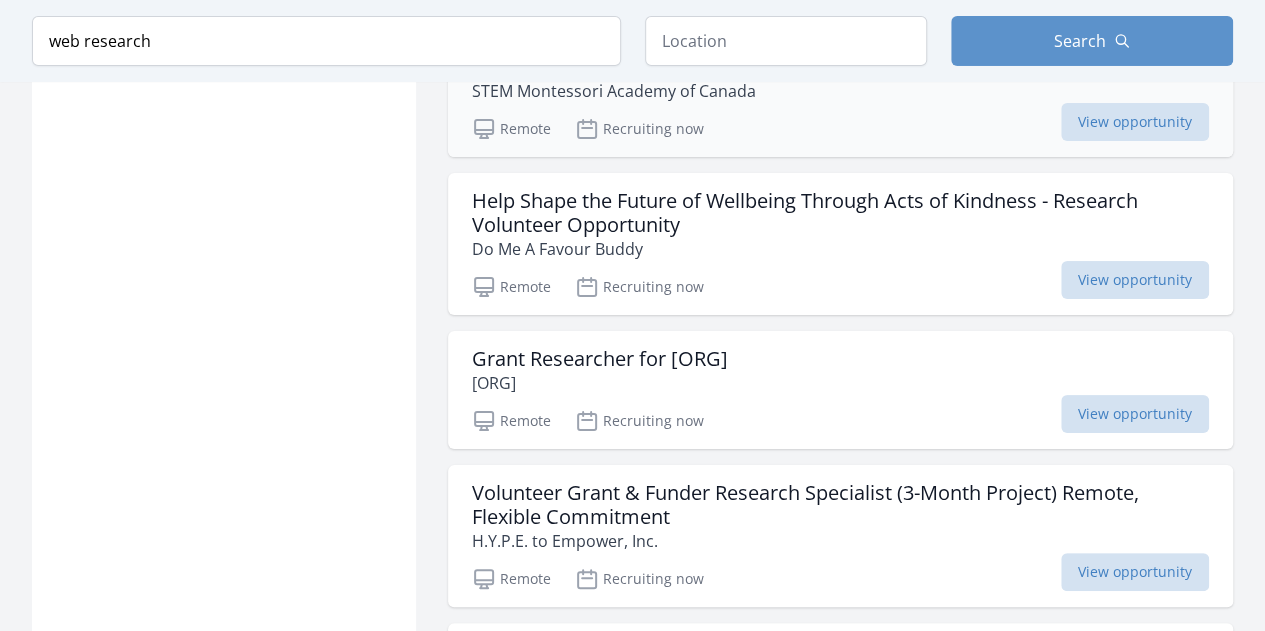 scroll, scrollTop: 3552, scrollLeft: 0, axis: vertical 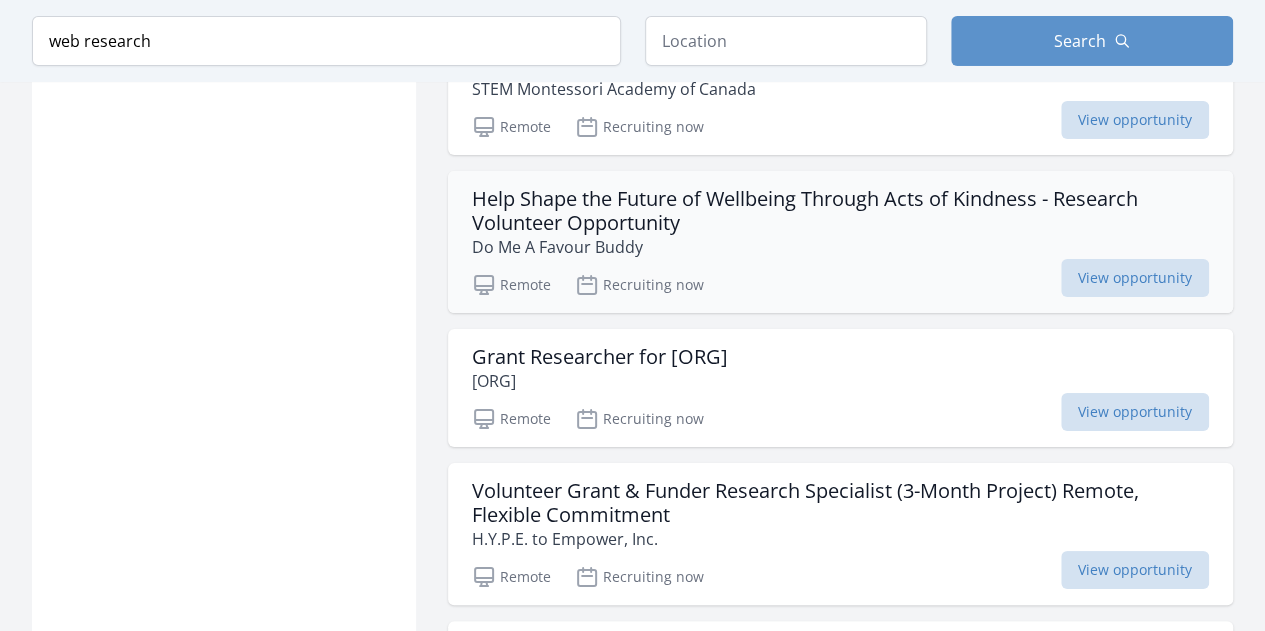 click on "Help Shape the Future of Wellbeing Through Acts of Kindness - Research Volunteer Opportunity" at bounding box center (840, 211) 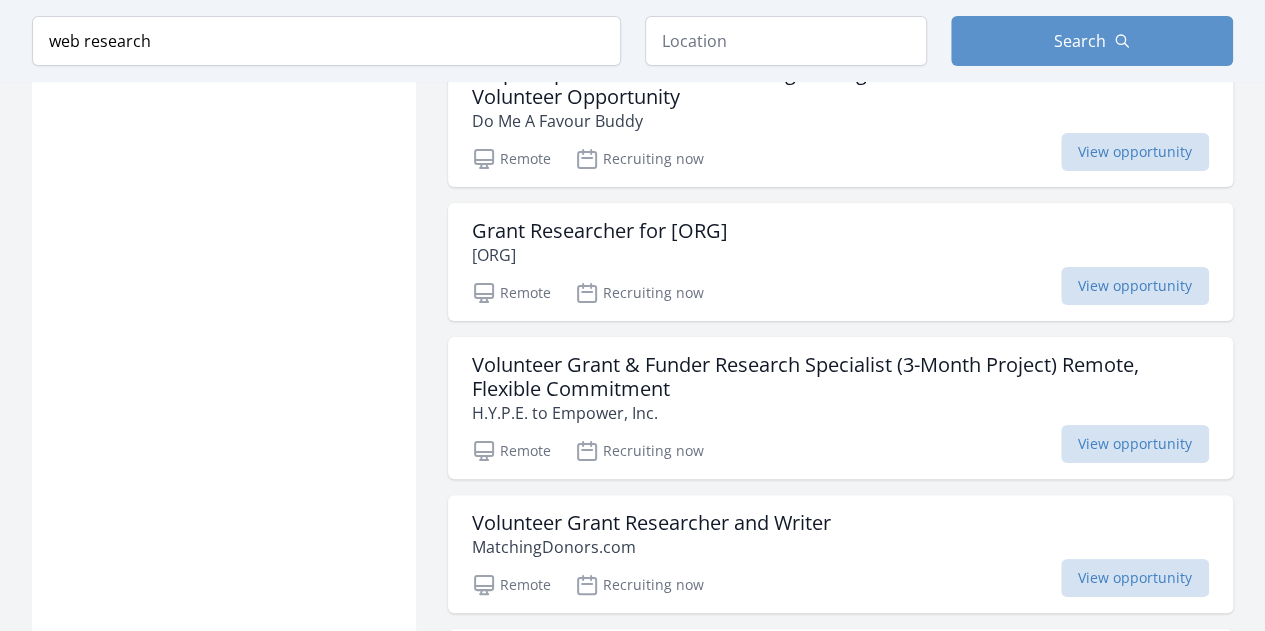 scroll, scrollTop: 3691, scrollLeft: 0, axis: vertical 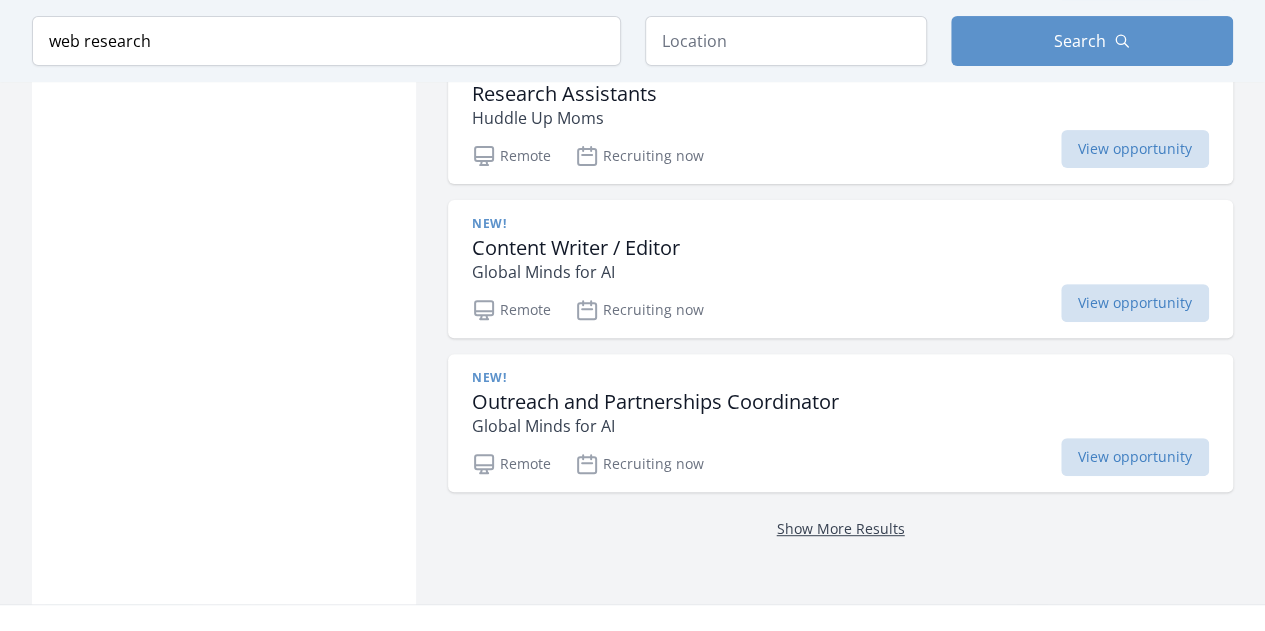 click on "Show More Results" at bounding box center (841, 528) 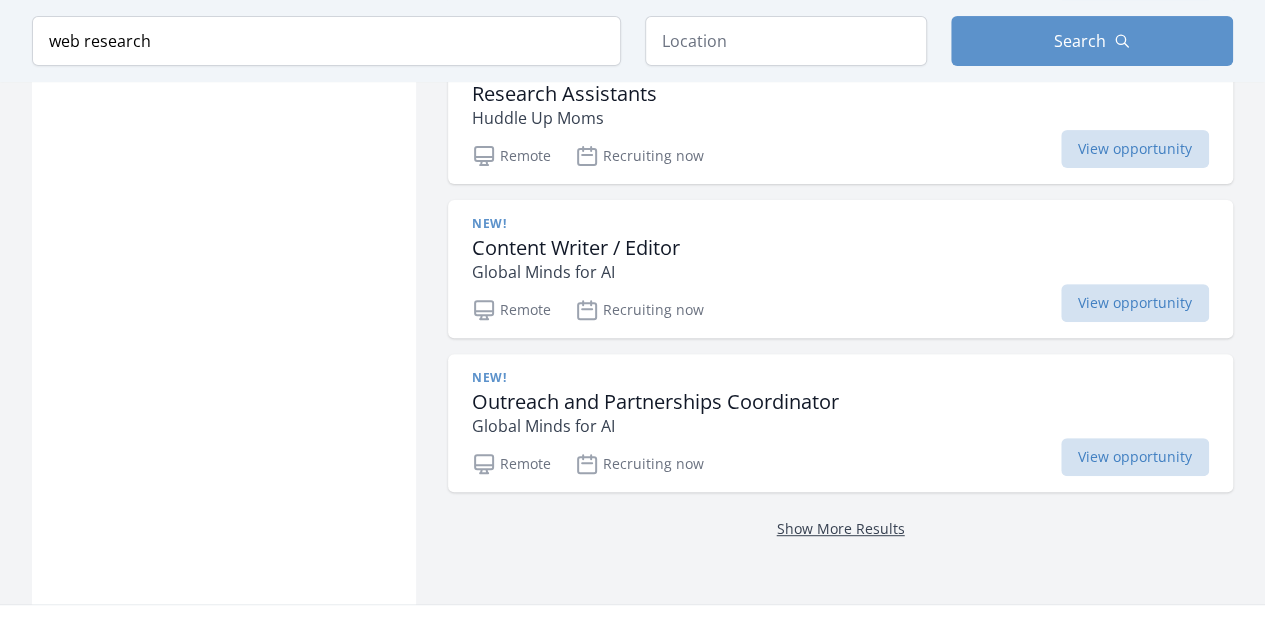 click on "Show More Results" at bounding box center [841, 528] 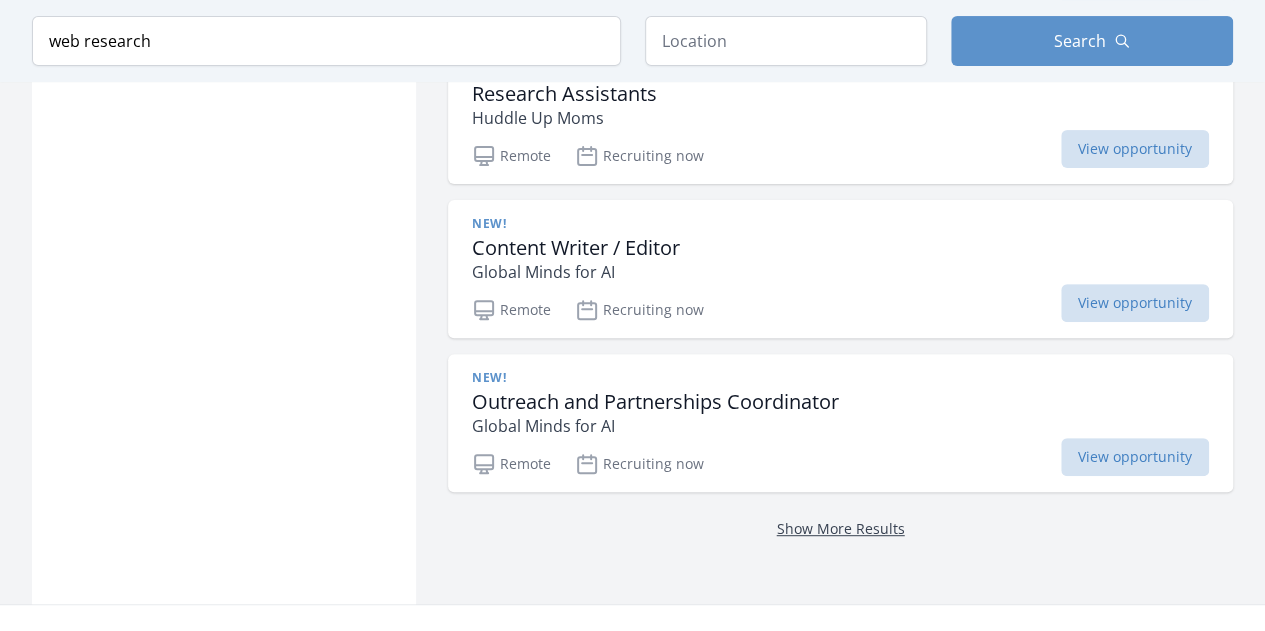 click on "Show More Results" at bounding box center (841, 528) 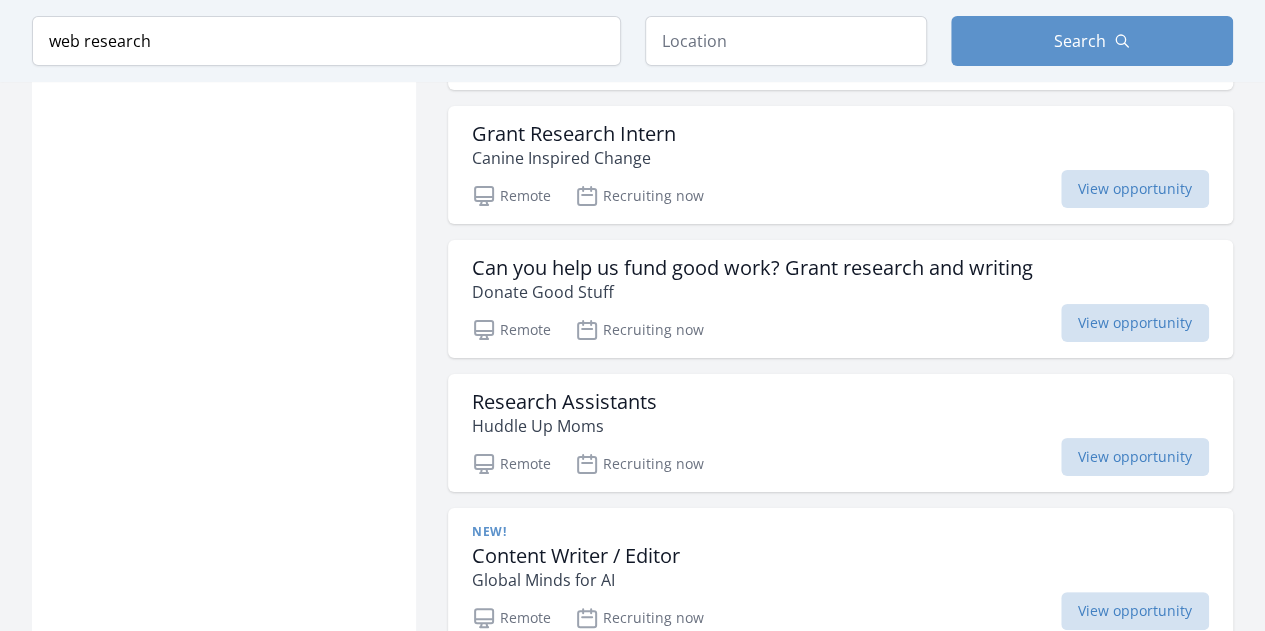 scroll, scrollTop: 7351, scrollLeft: 0, axis: vertical 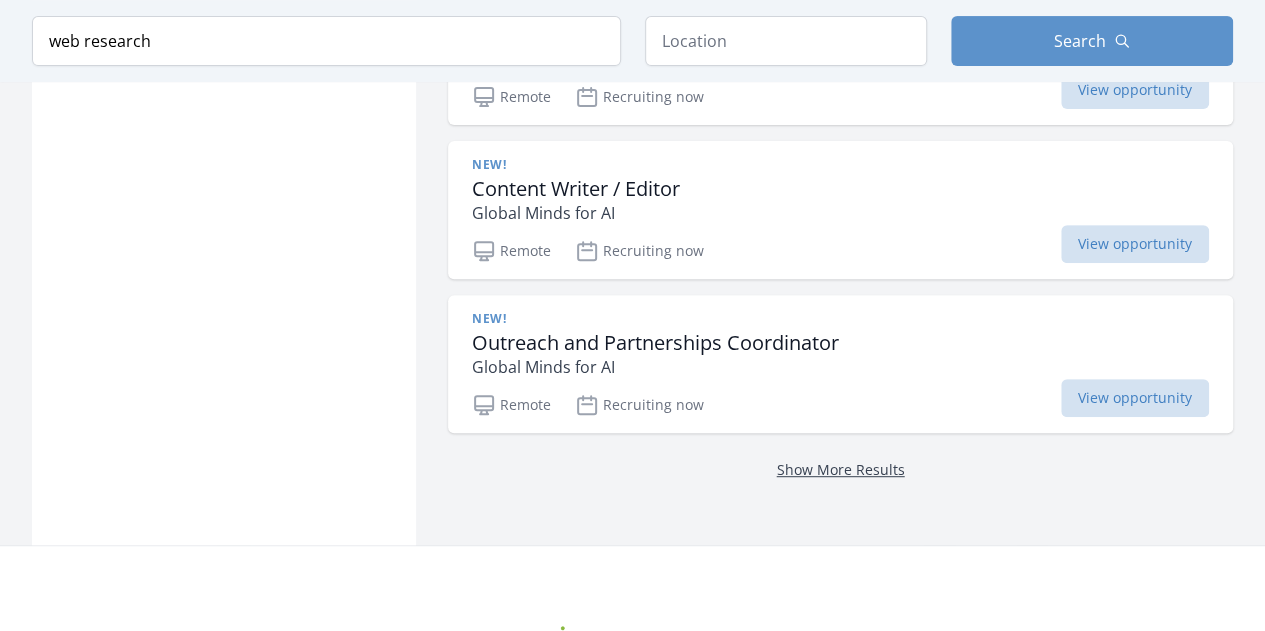 click on "Show More Results" at bounding box center (841, 469) 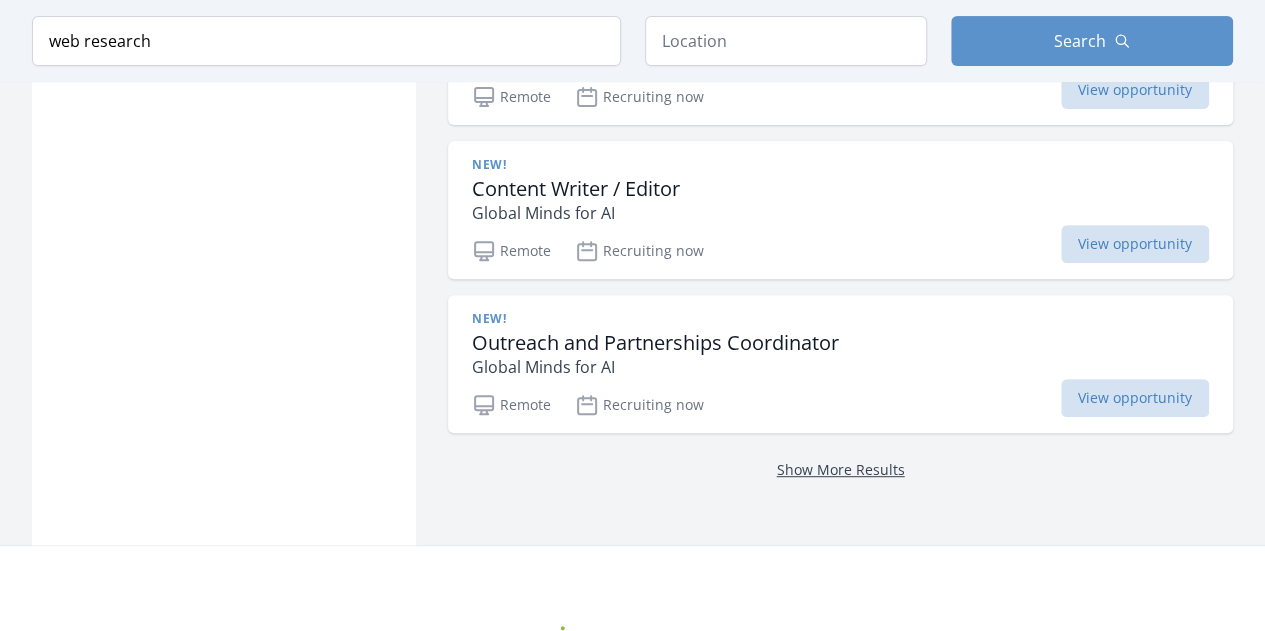 click on "Show More Results" at bounding box center [841, 469] 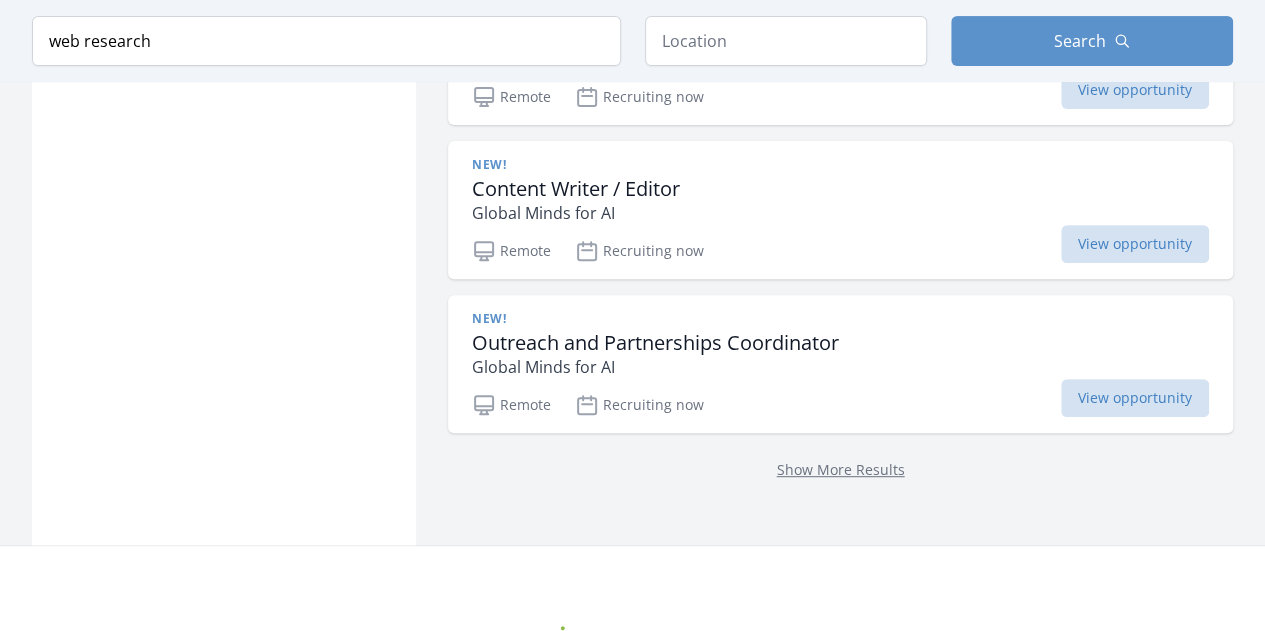 click on "Show More Results" at bounding box center (840, 469) 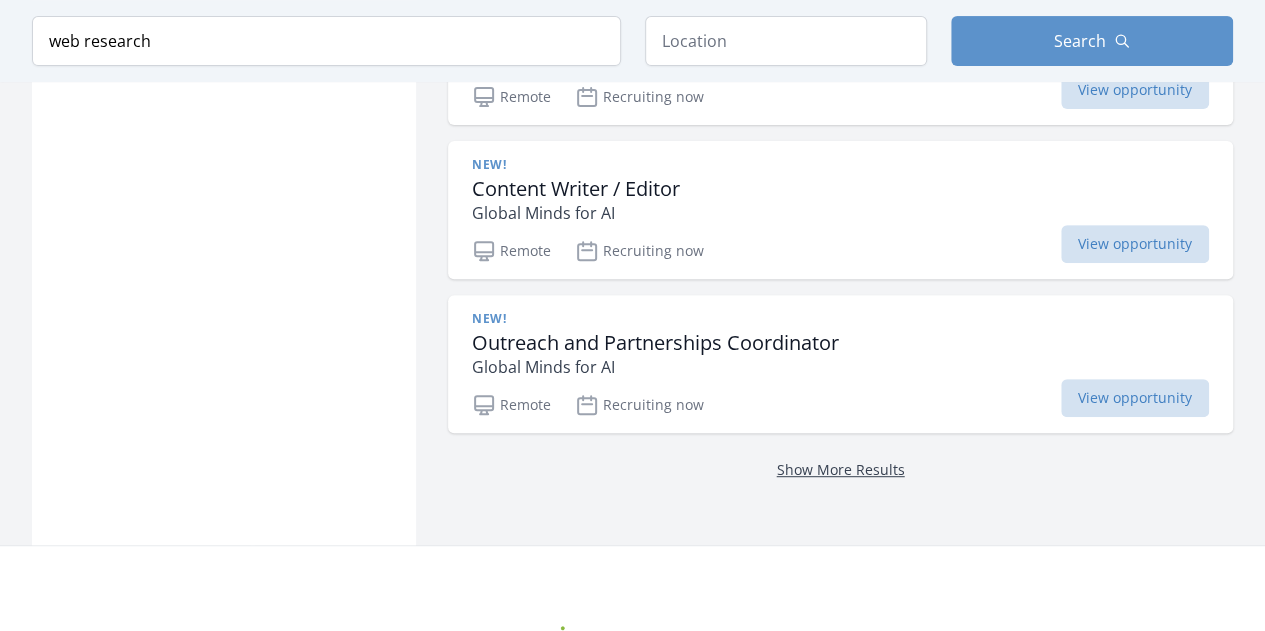 click on "Show More Results" at bounding box center (841, 469) 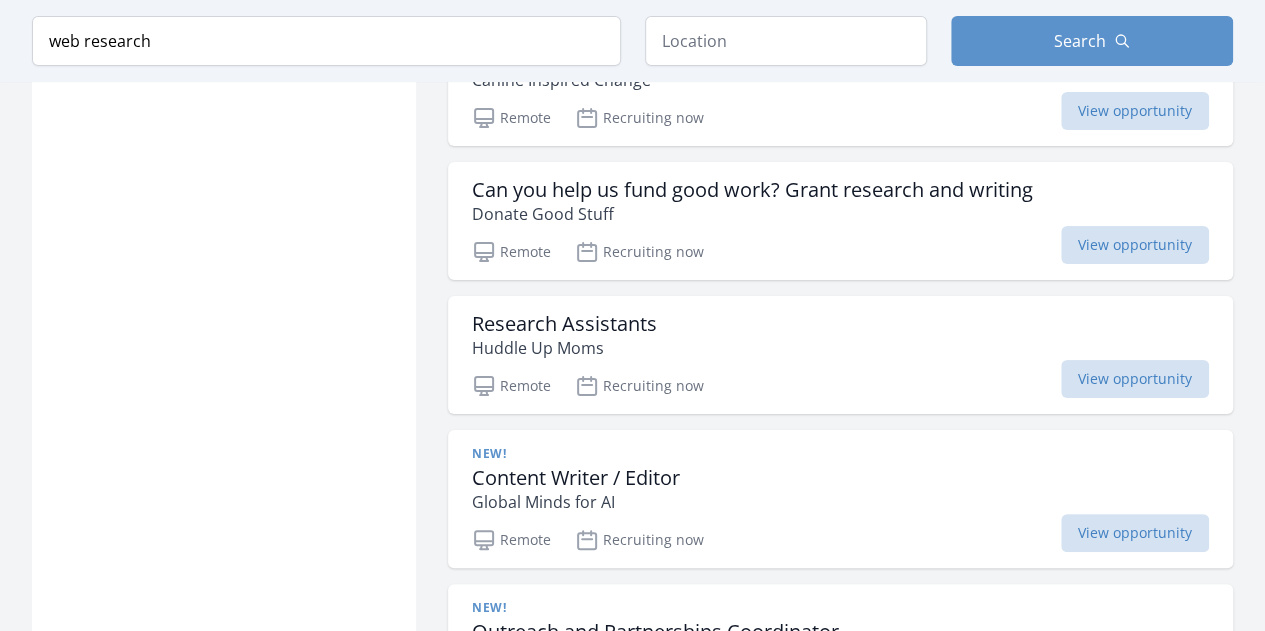 scroll, scrollTop: 8102, scrollLeft: 0, axis: vertical 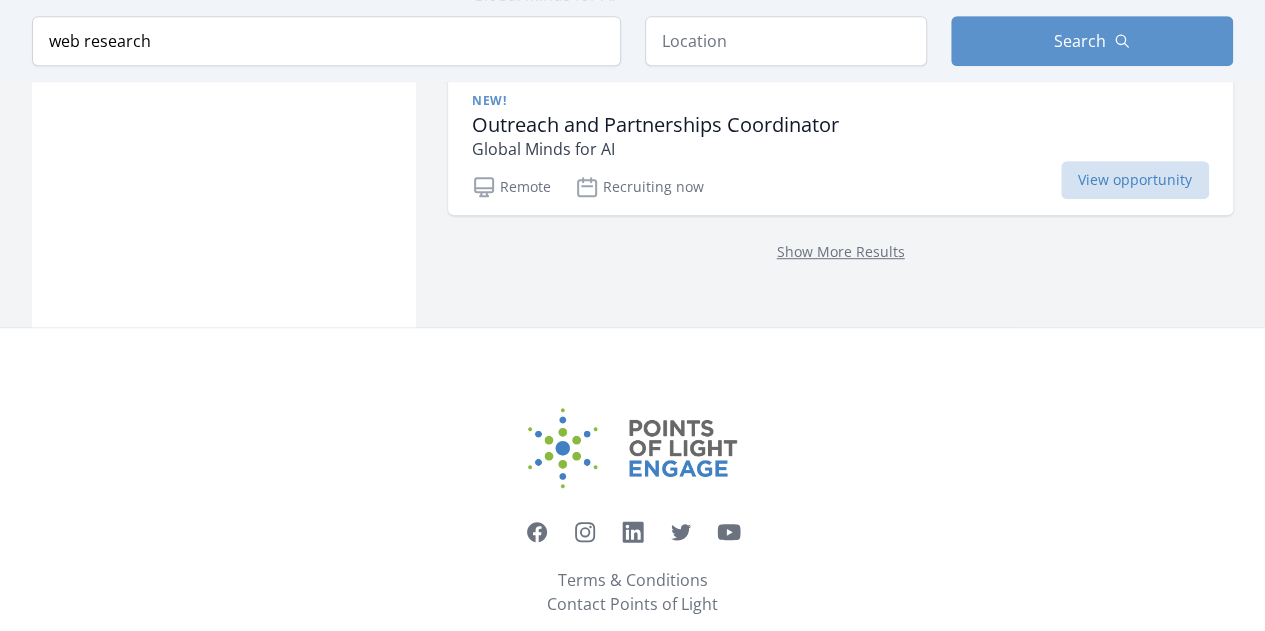 click on "Show More Results" at bounding box center [840, 251] 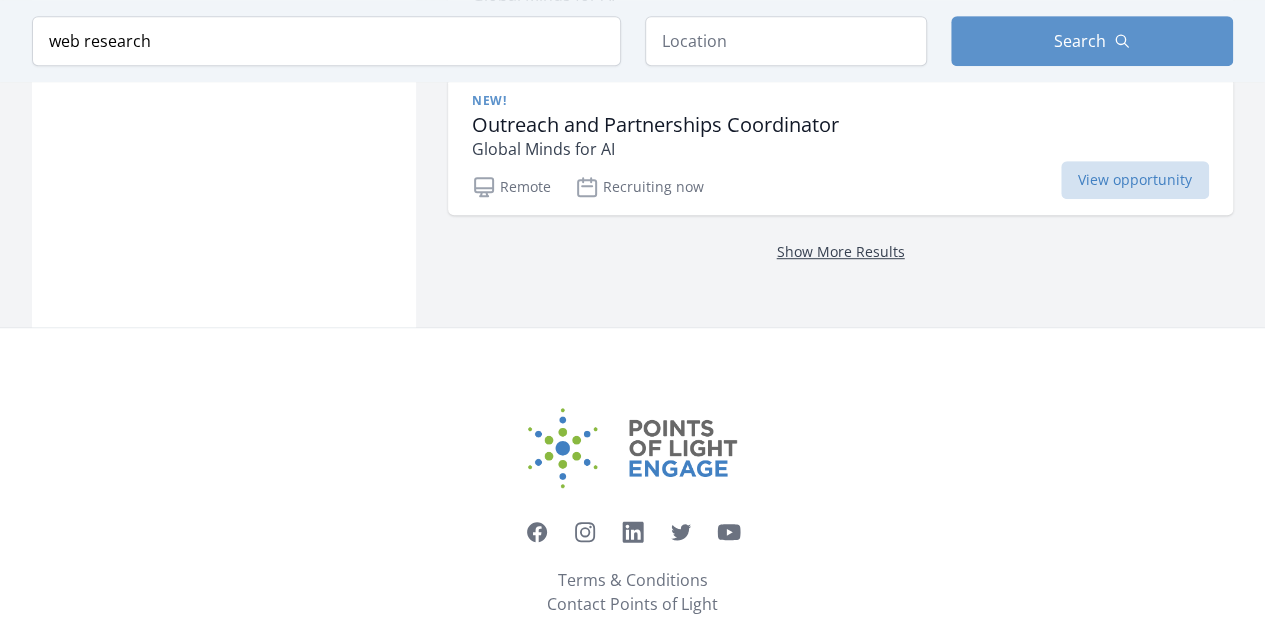 click on "Show More Results" at bounding box center (841, 251) 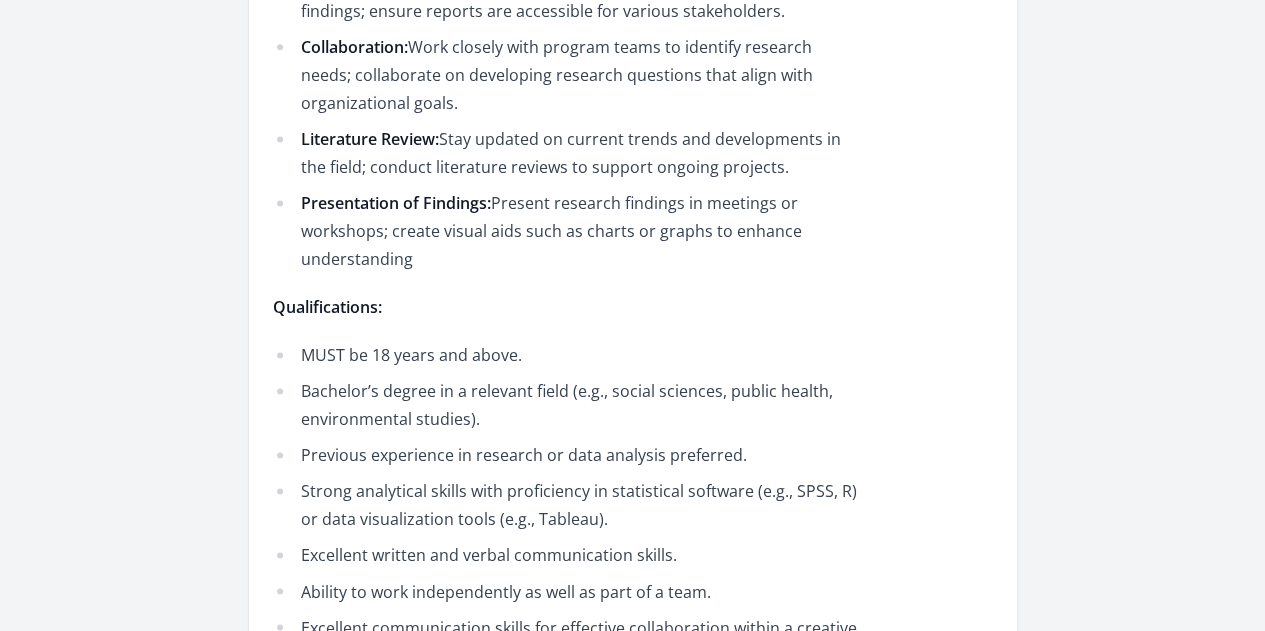 scroll, scrollTop: 1322, scrollLeft: 0, axis: vertical 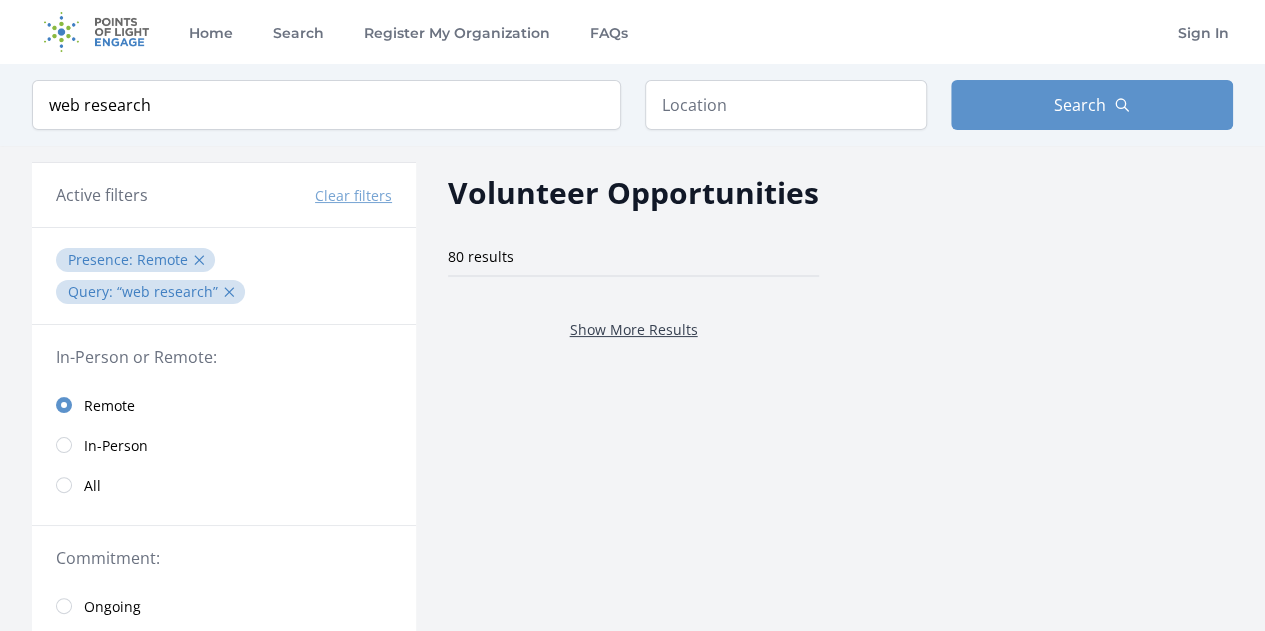 click on "Show More Results" at bounding box center (634, 329) 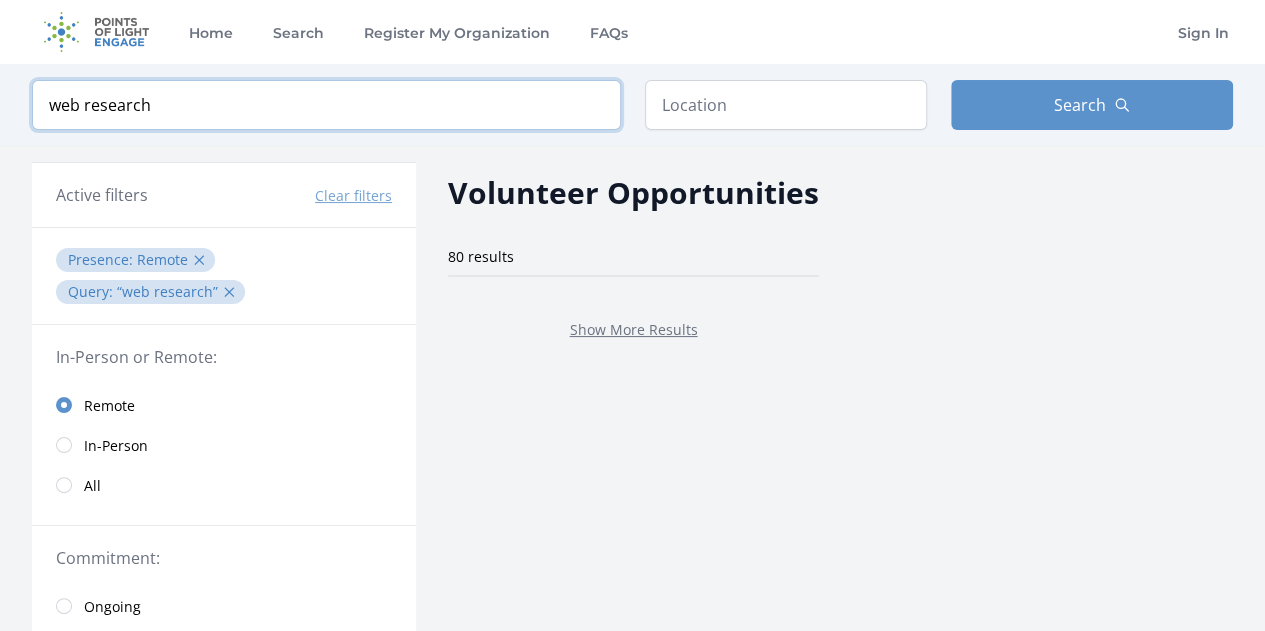 drag, startPoint x: 86, startPoint y: 102, endPoint x: 0, endPoint y: 98, distance: 86.09297 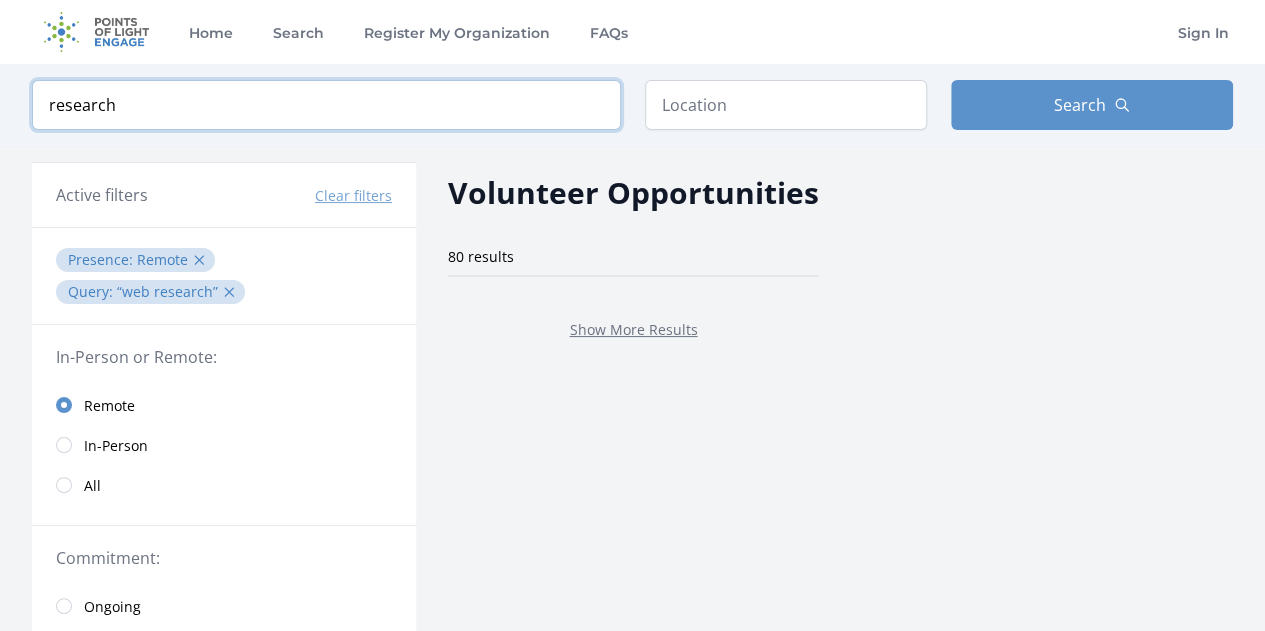 type on "research" 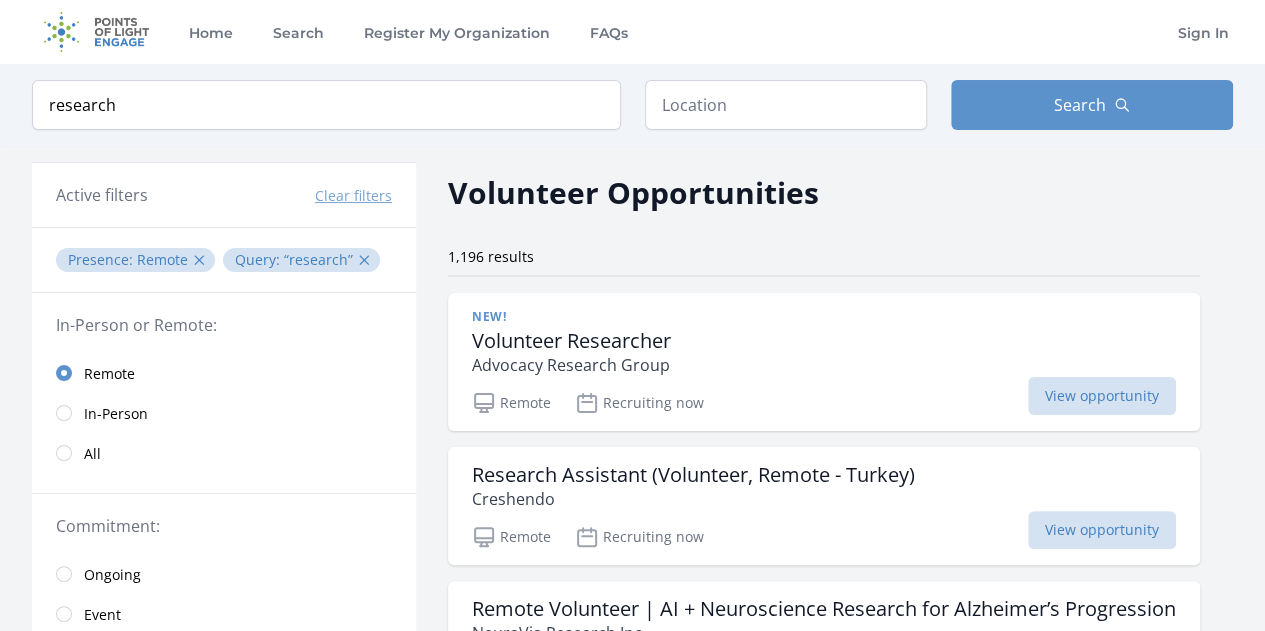click on "Keyword
research
Location
Search" at bounding box center (632, 105) 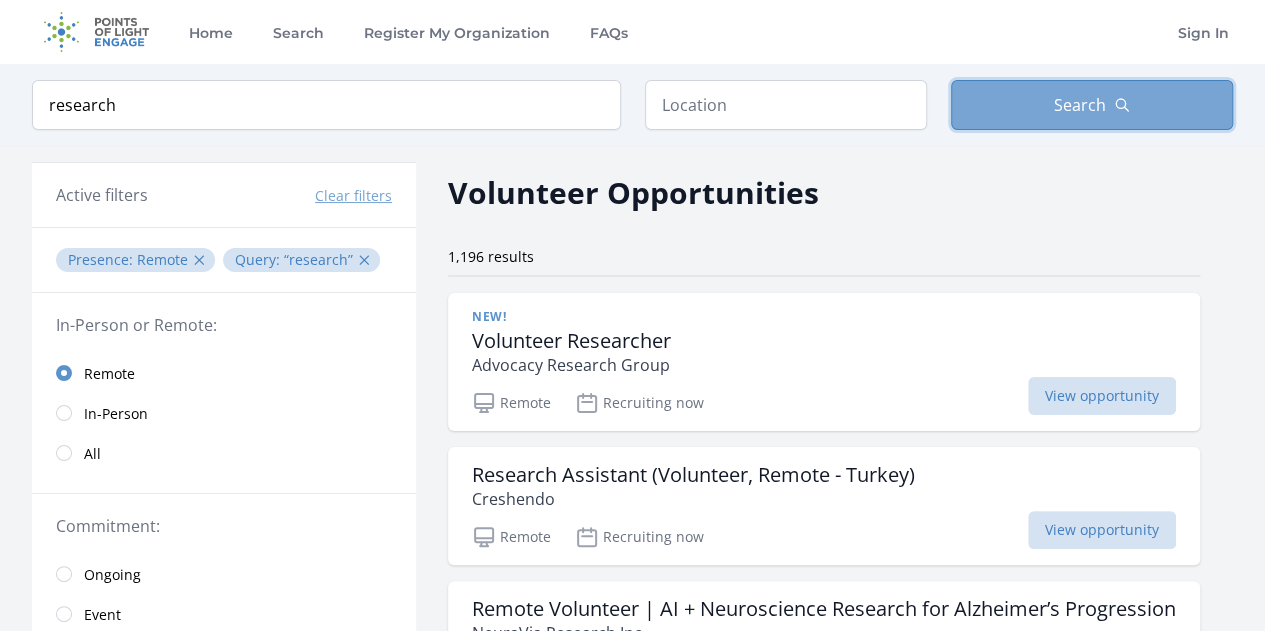 click on "Search" at bounding box center (1080, 105) 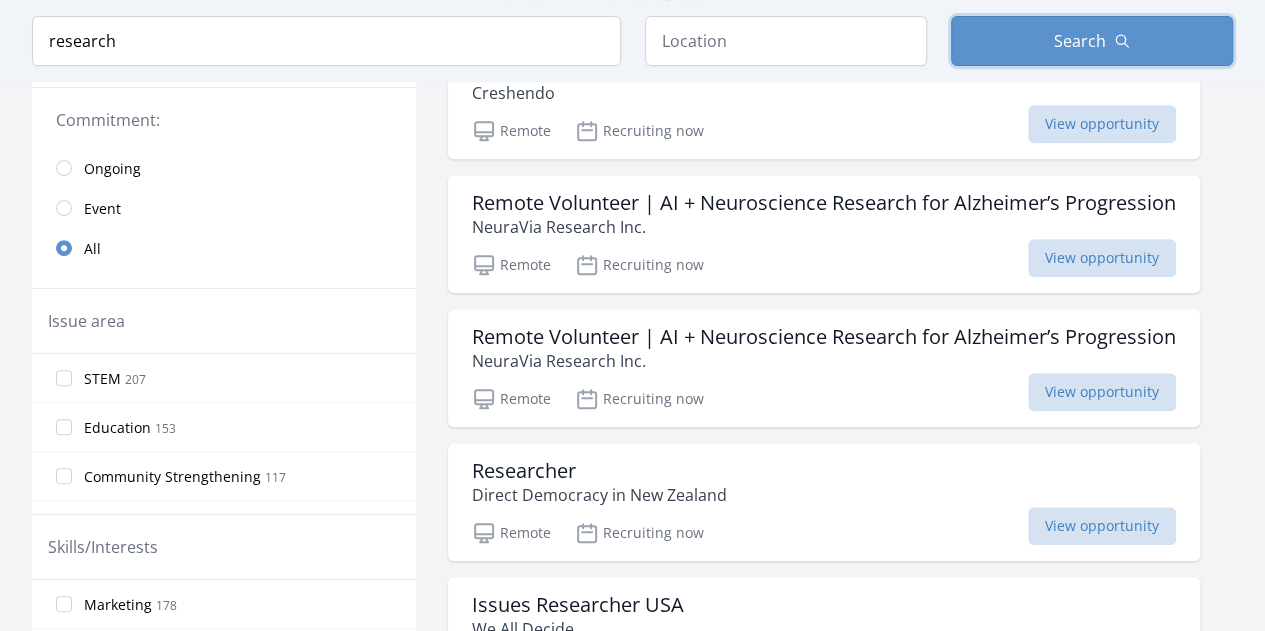 scroll, scrollTop: 408, scrollLeft: 0, axis: vertical 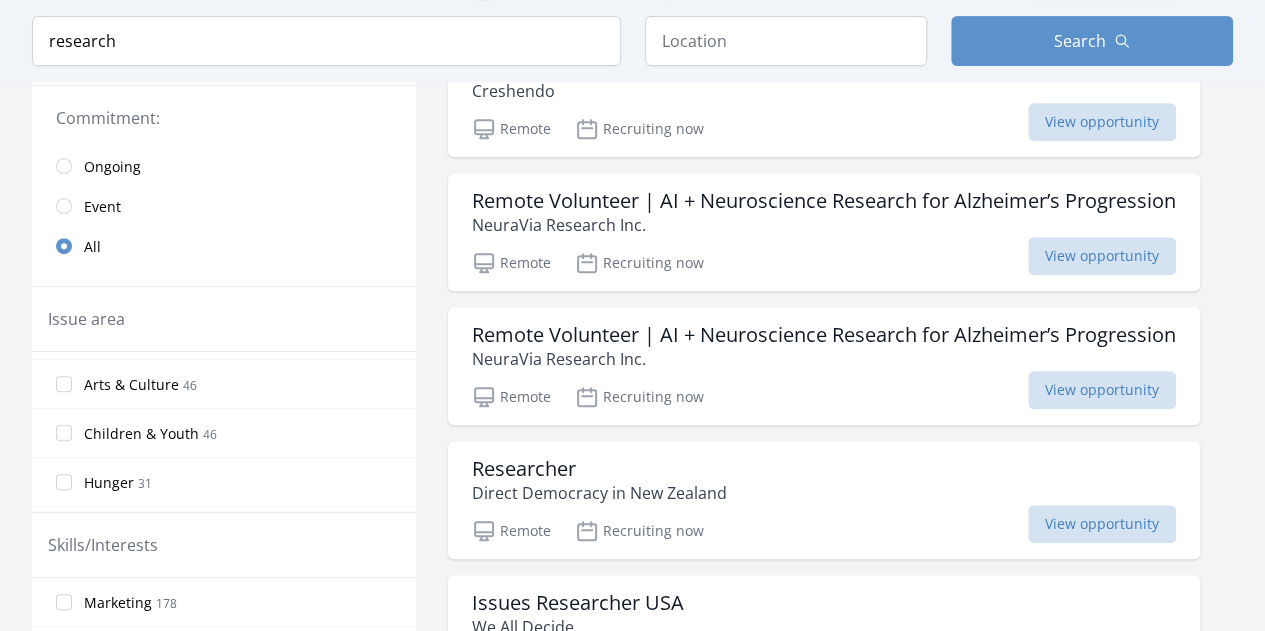 click on "Ongoing" at bounding box center (224, 166) 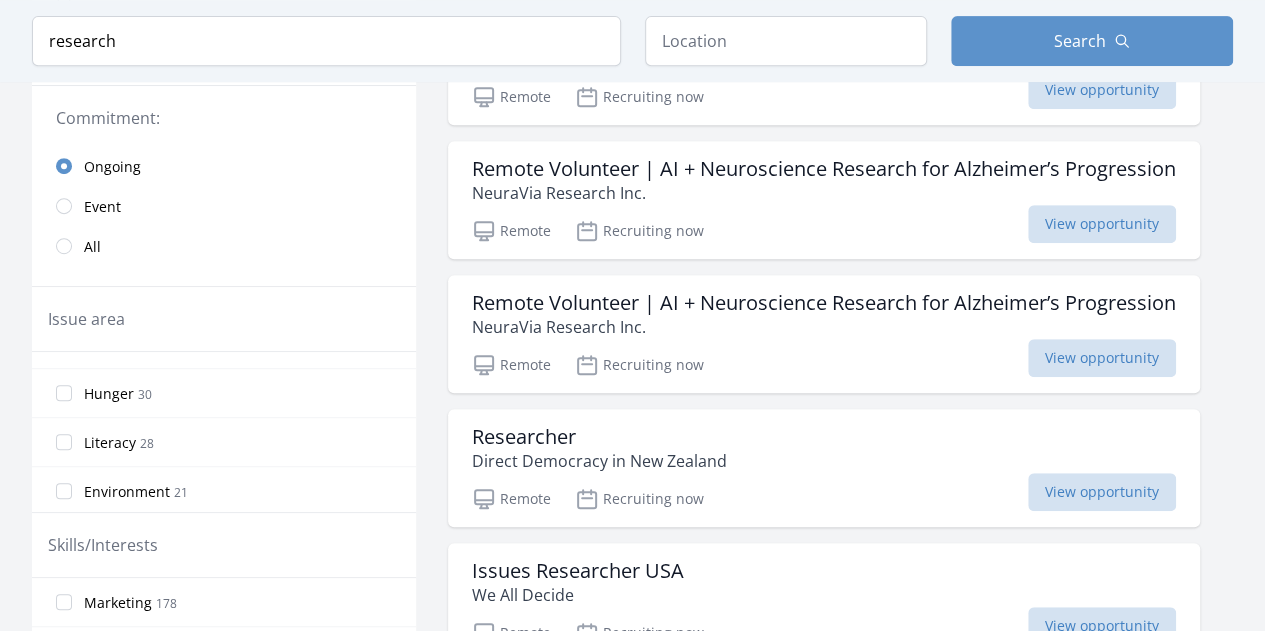 scroll, scrollTop: 401, scrollLeft: 0, axis: vertical 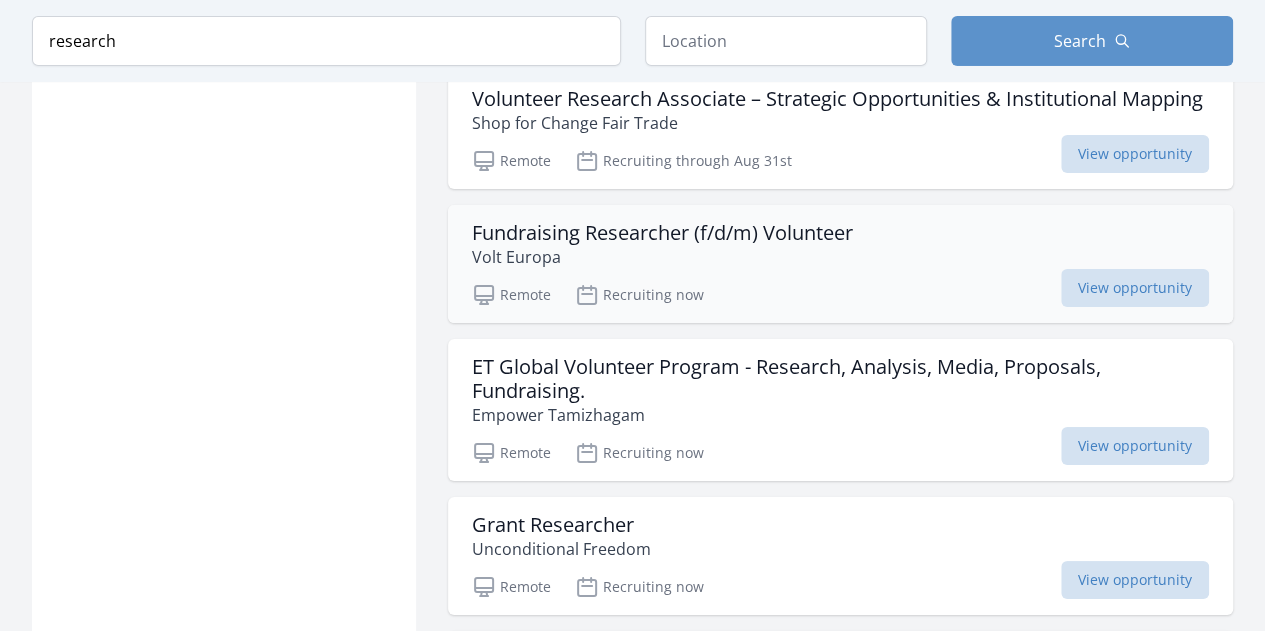 click on "Fundraising Researcher (f/d/m) Volunteer" at bounding box center [662, 233] 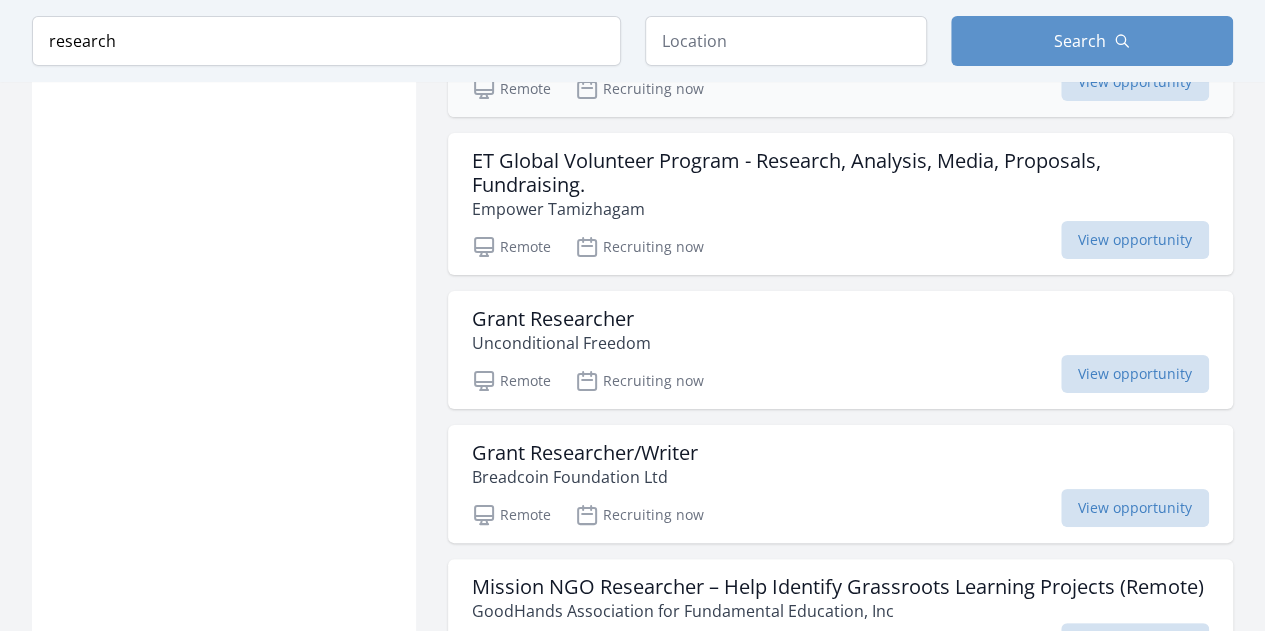 scroll, scrollTop: 3742, scrollLeft: 0, axis: vertical 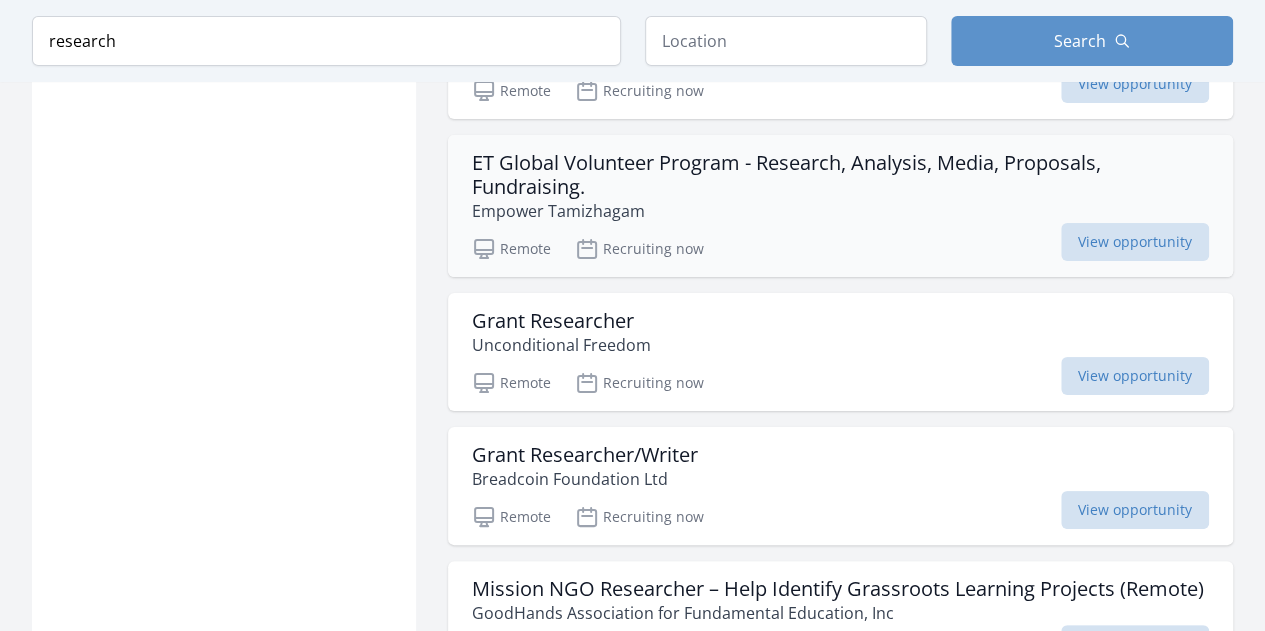 click on "ET Global Volunteer Program - Research, Analysis, Media, Proposals, Fundraising." at bounding box center [840, 175] 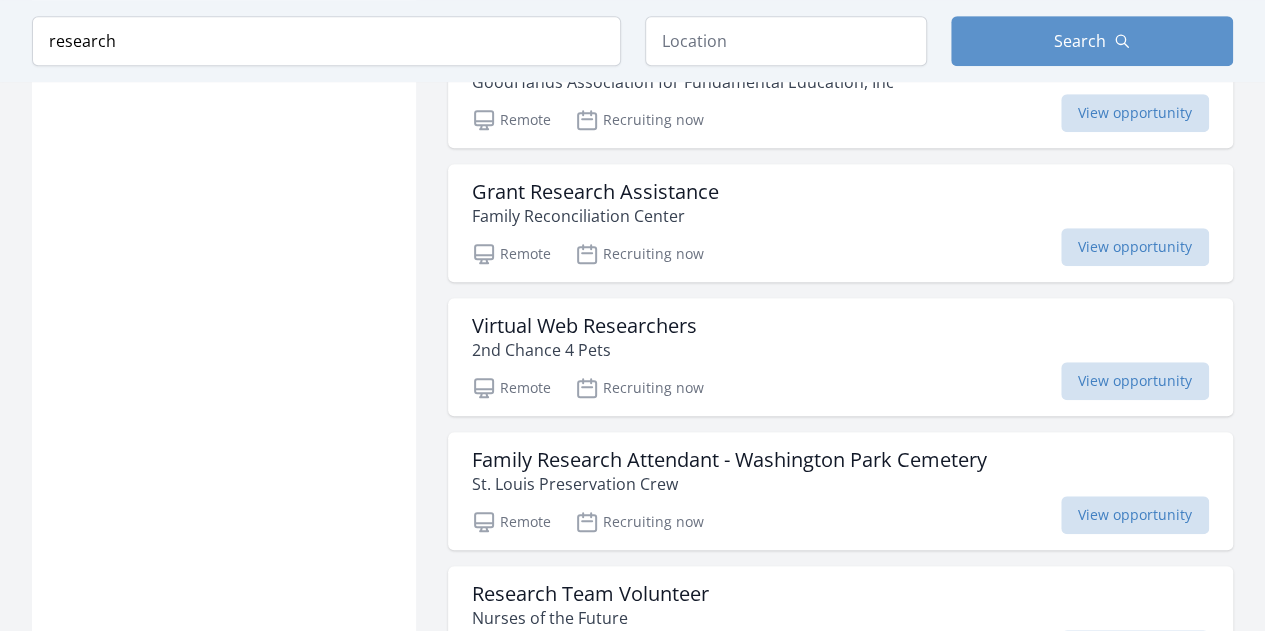 scroll, scrollTop: 4432, scrollLeft: 0, axis: vertical 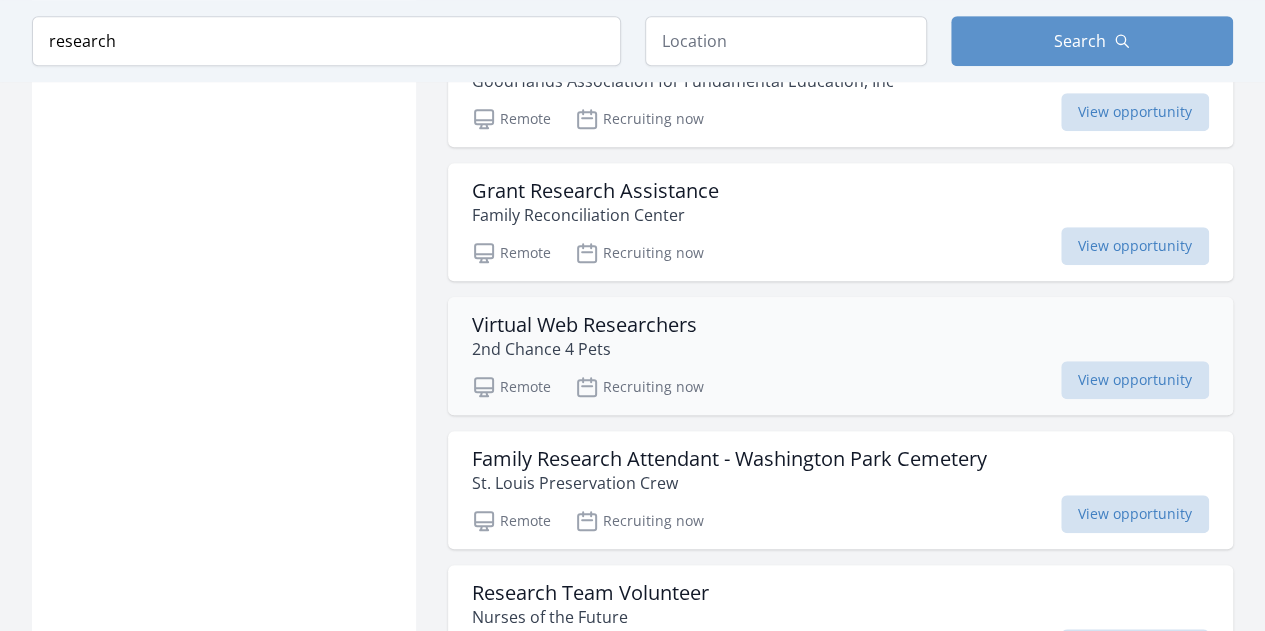 click on "Virtual Web Researchers" at bounding box center [584, 325] 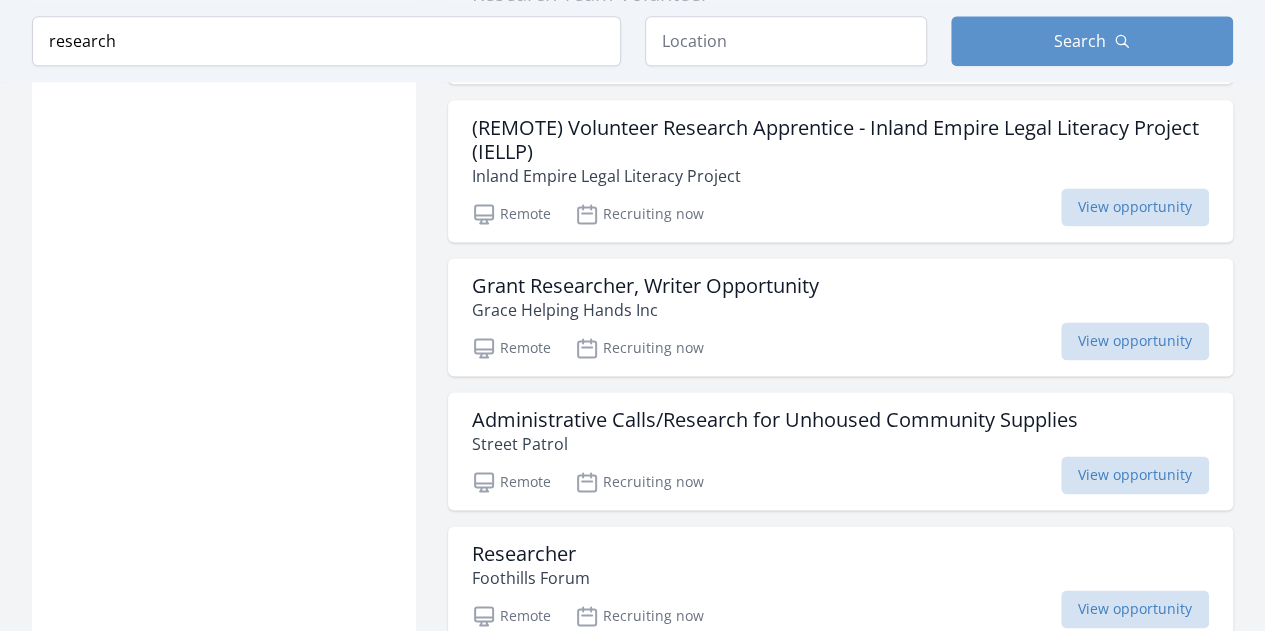 scroll, scrollTop: 5032, scrollLeft: 0, axis: vertical 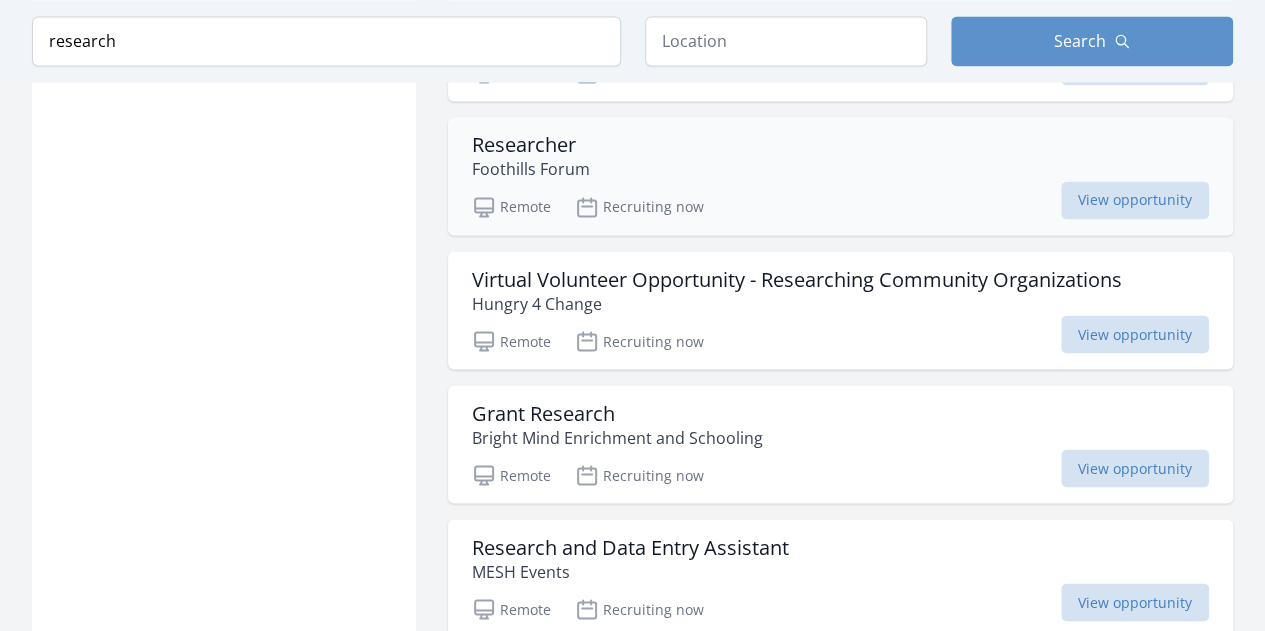 click on "Researcher" at bounding box center (531, 145) 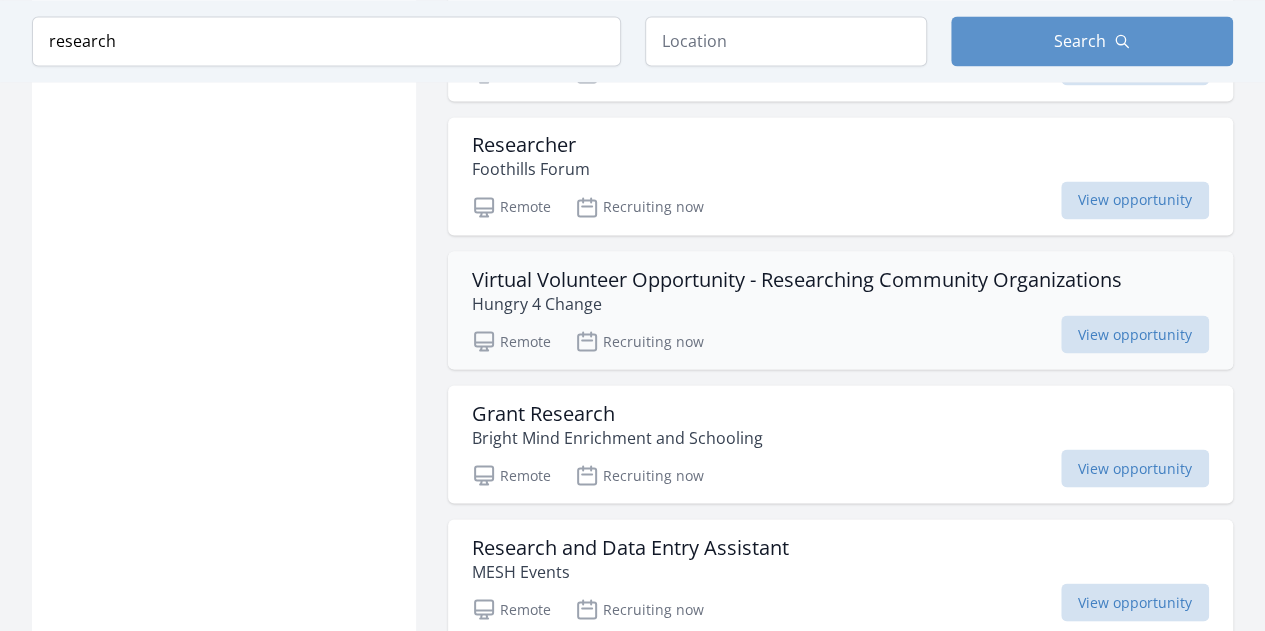 click on "Hungry 4 Change" at bounding box center (797, 303) 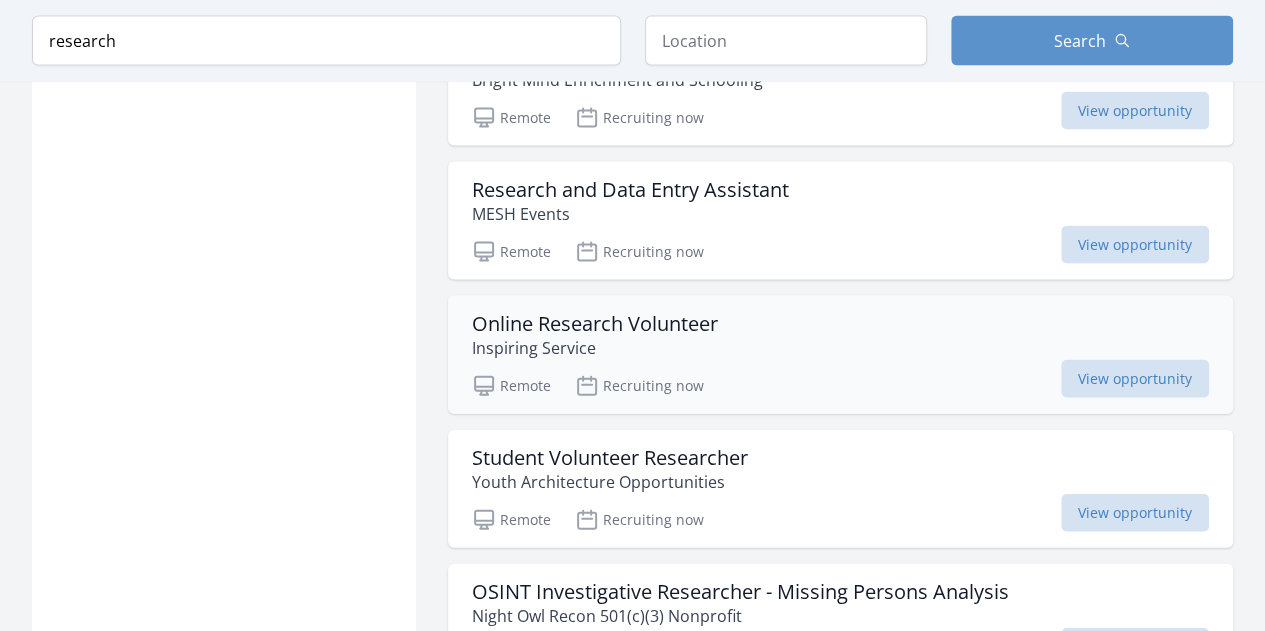 scroll, scrollTop: 5798, scrollLeft: 0, axis: vertical 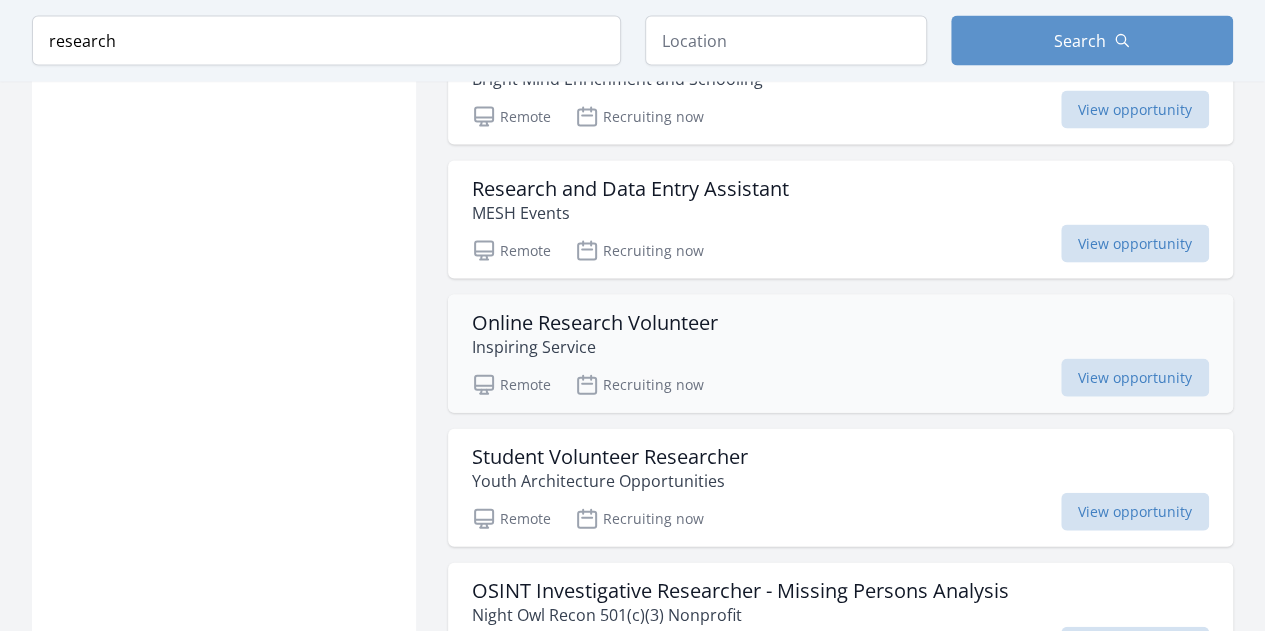 click on "Inspiring Service" at bounding box center (595, 347) 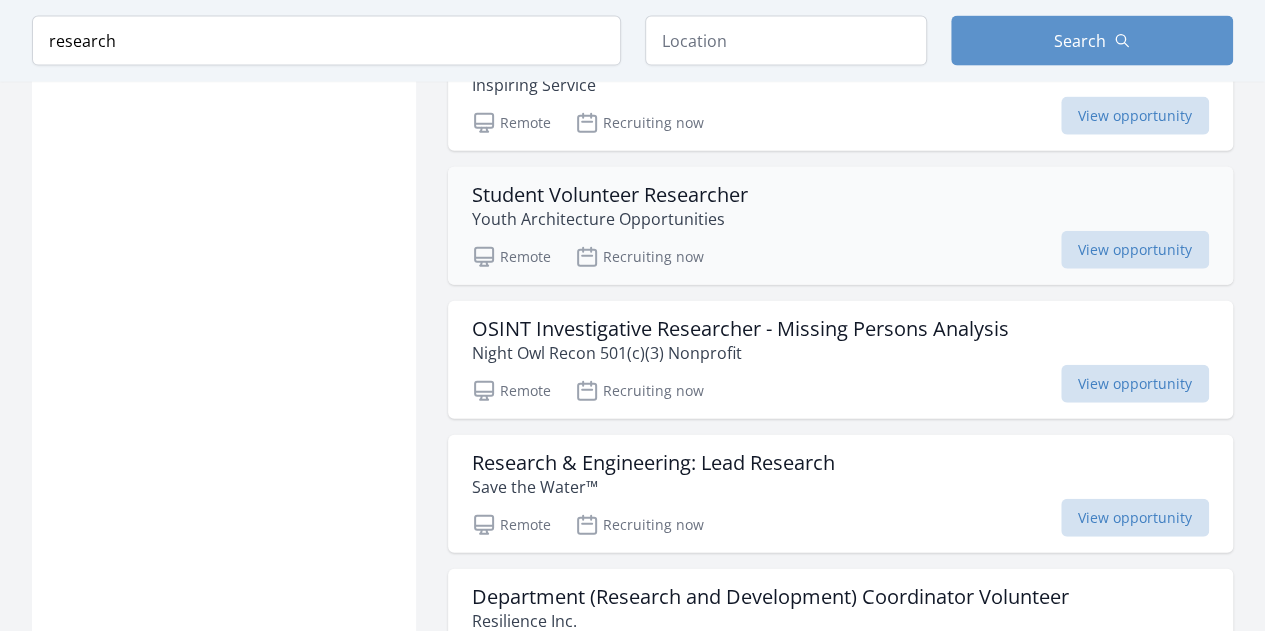 scroll, scrollTop: 6062, scrollLeft: 0, axis: vertical 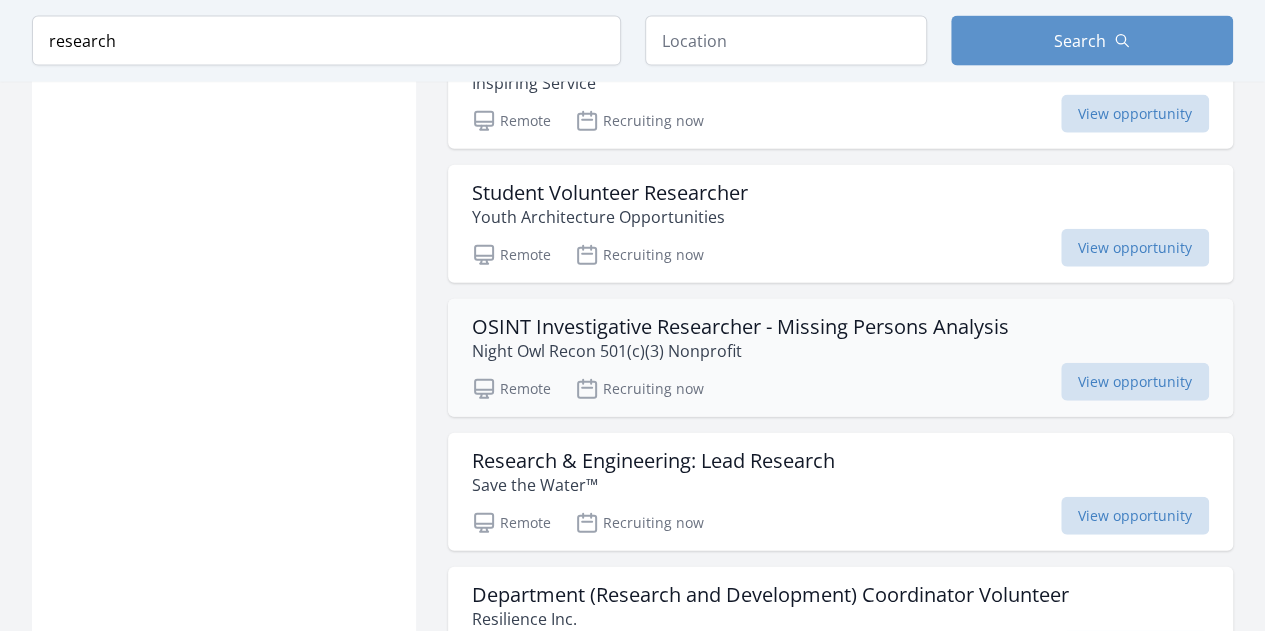 click on "OSINT Investigative Researcher - Missing Persons Analysis" at bounding box center [740, 327] 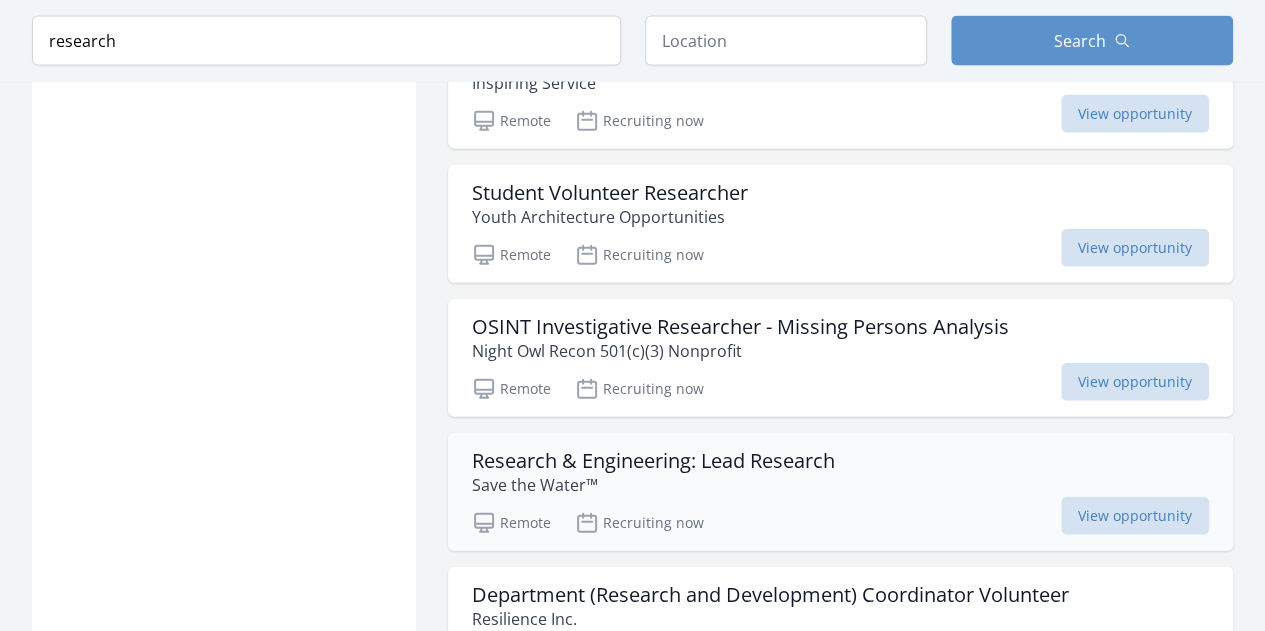 click on "Research & Engineering: Lead Research" at bounding box center [653, 461] 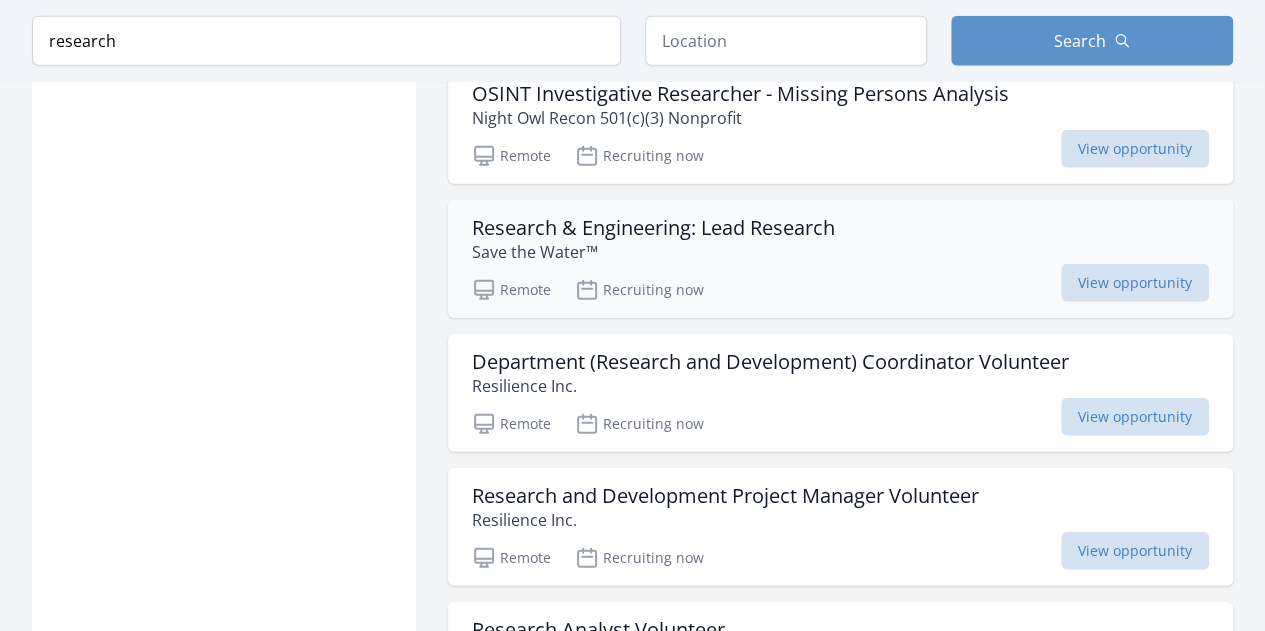 scroll, scrollTop: 6296, scrollLeft: 0, axis: vertical 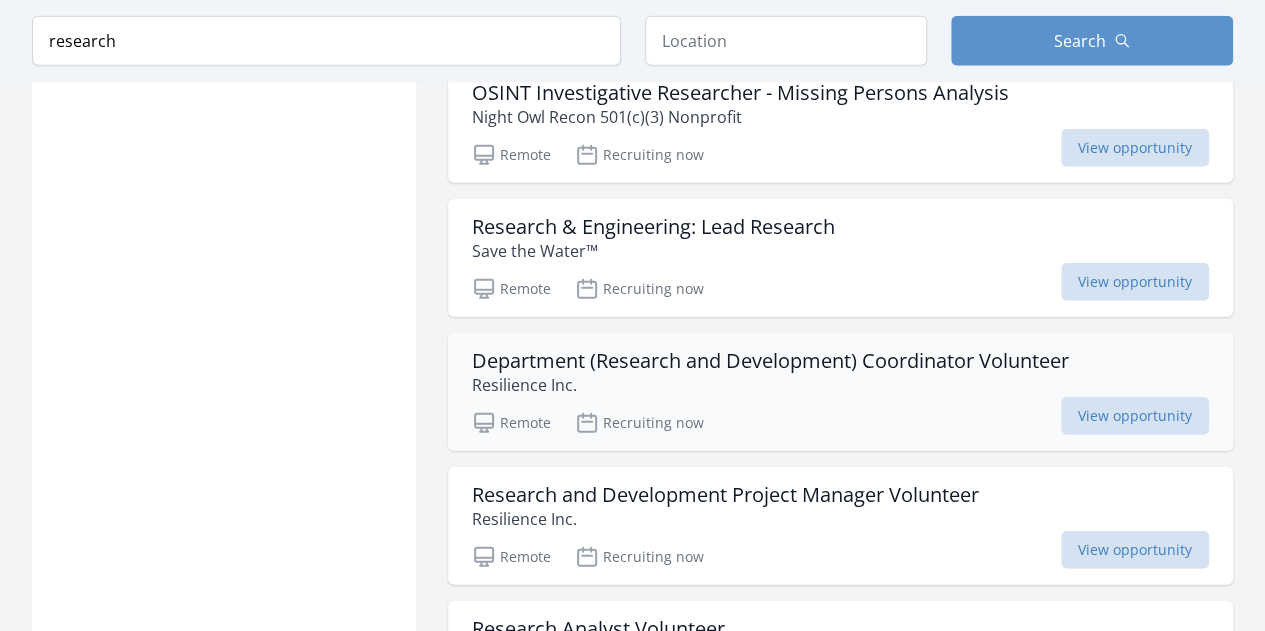 click on "Department (Research and Development) Coordinator Volunteer" at bounding box center [770, 361] 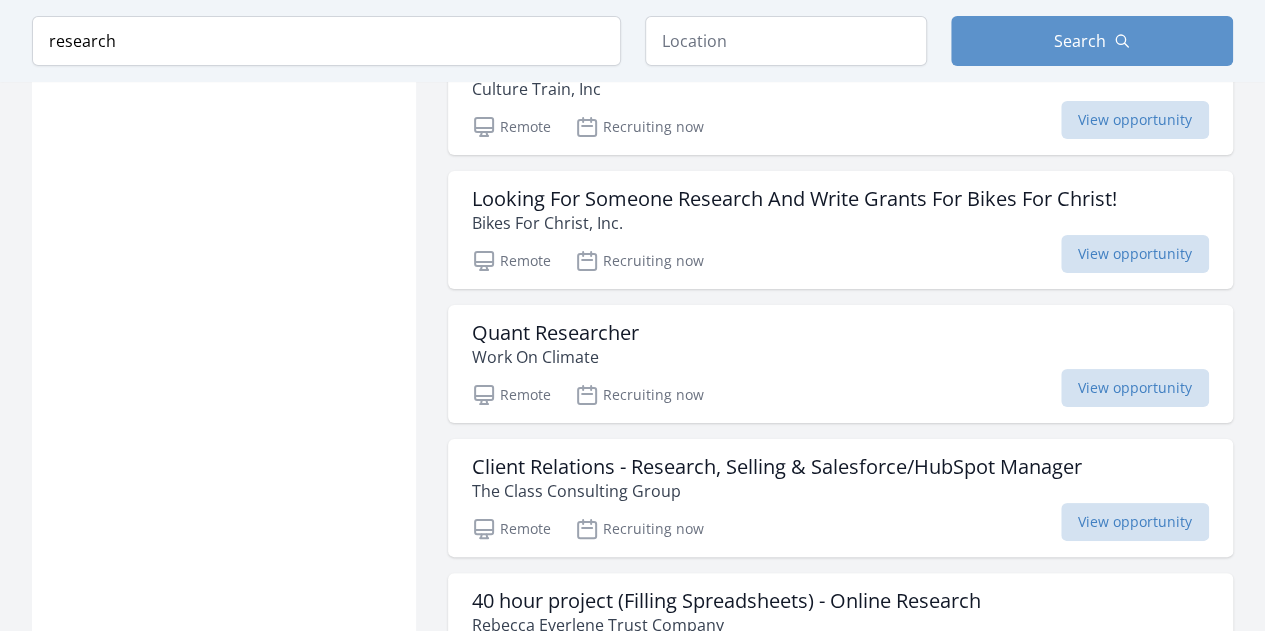 scroll, scrollTop: 7531, scrollLeft: 0, axis: vertical 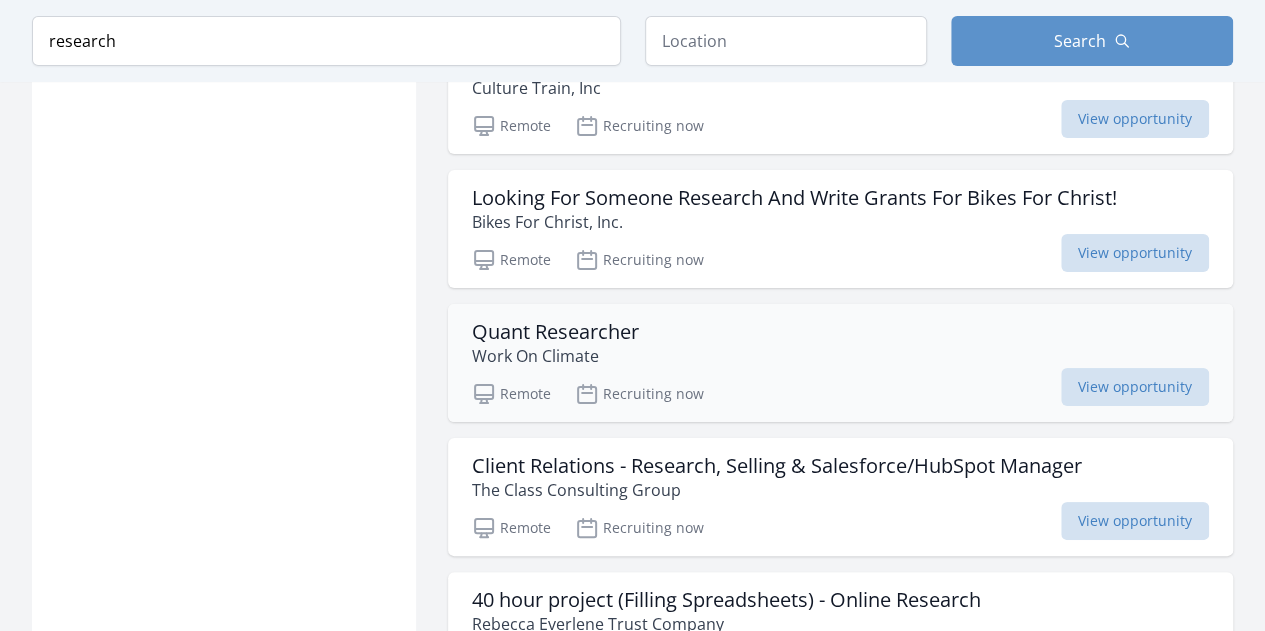 click on "Quant Researcher" at bounding box center [555, 332] 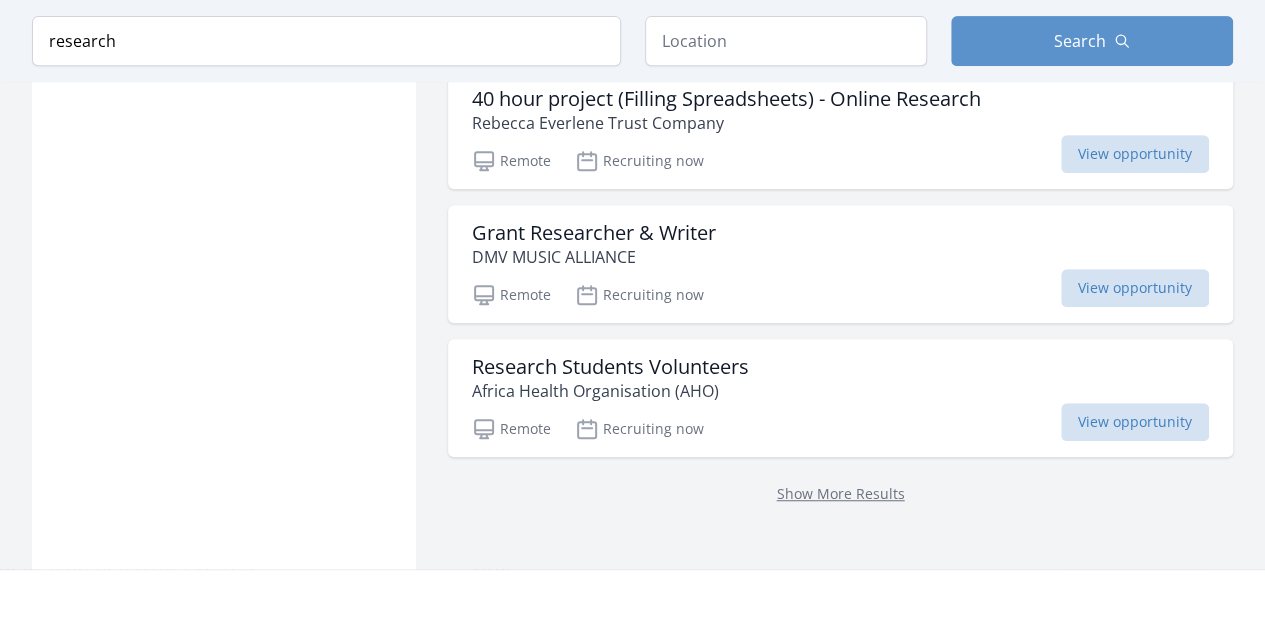 scroll, scrollTop: 8033, scrollLeft: 0, axis: vertical 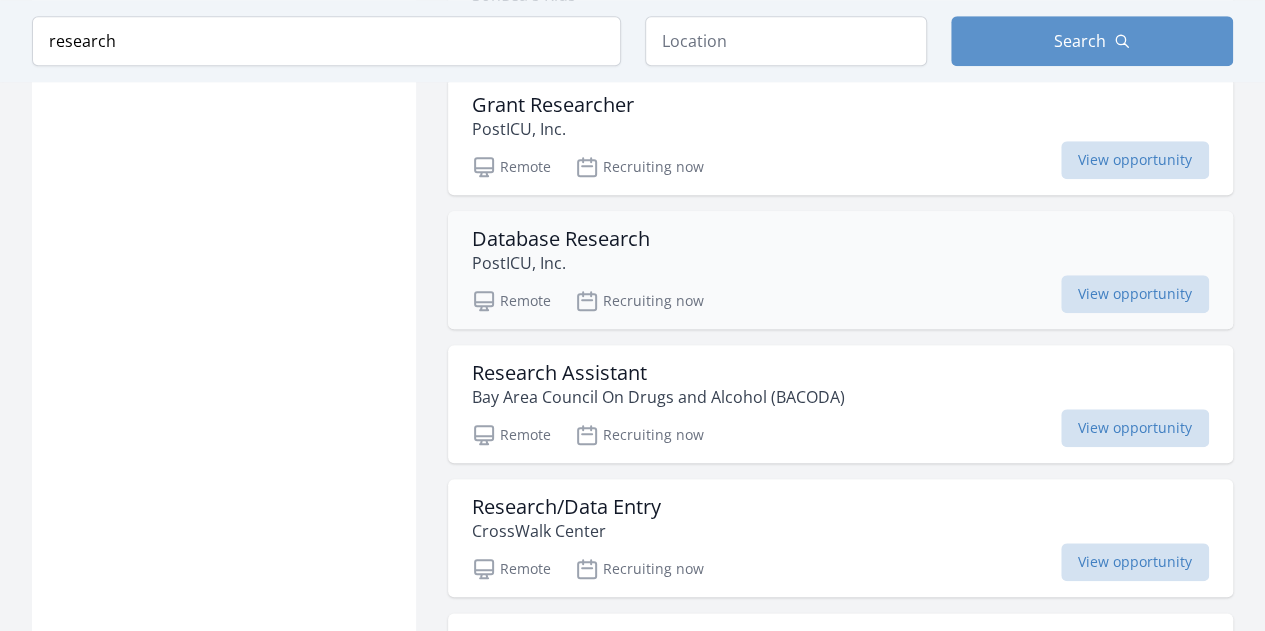 click on "Database Research" at bounding box center (561, 239) 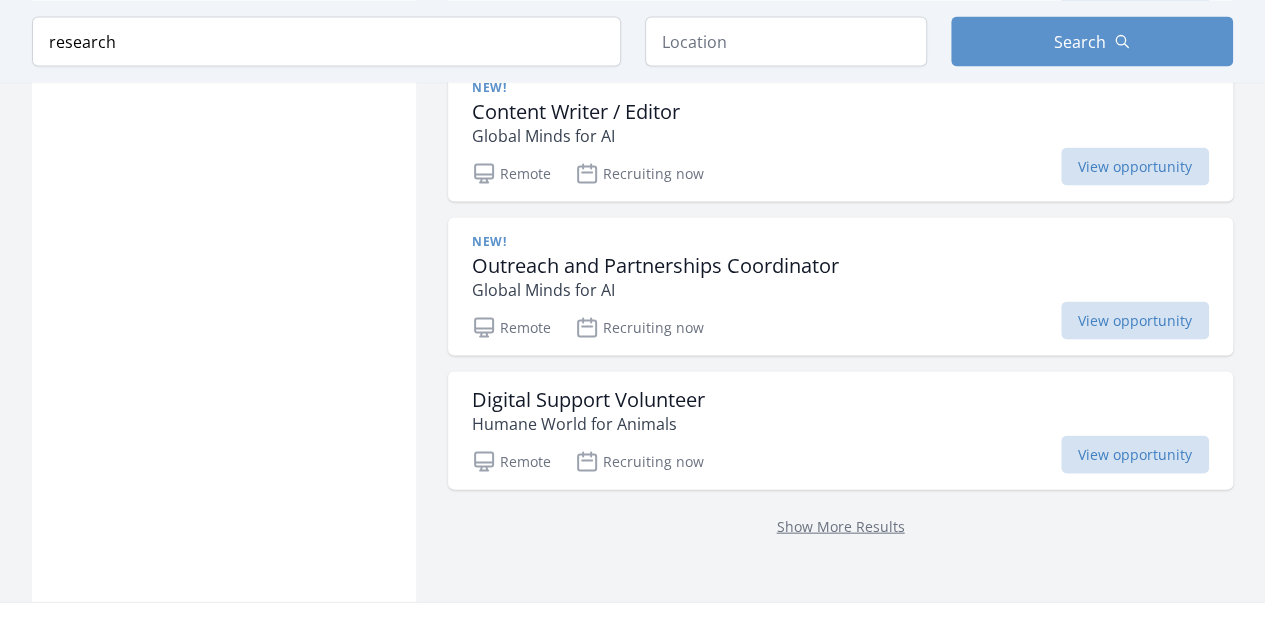 scroll, scrollTop: 13280, scrollLeft: 0, axis: vertical 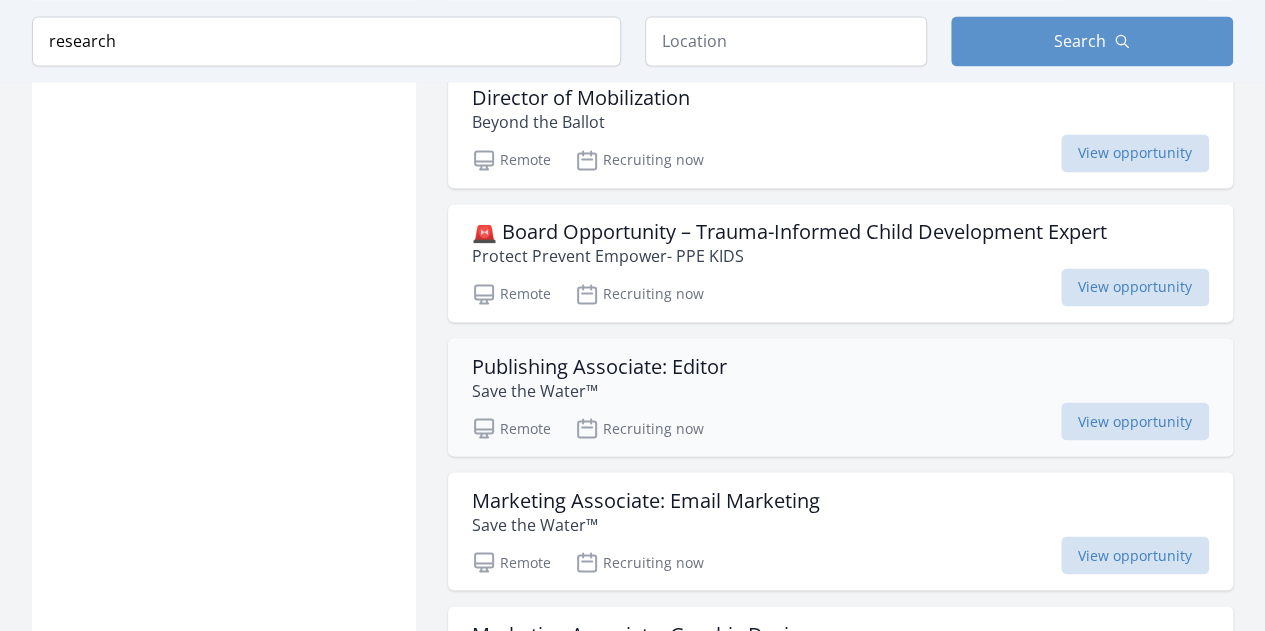 click on "Publishing Associate: Editor" at bounding box center (599, 366) 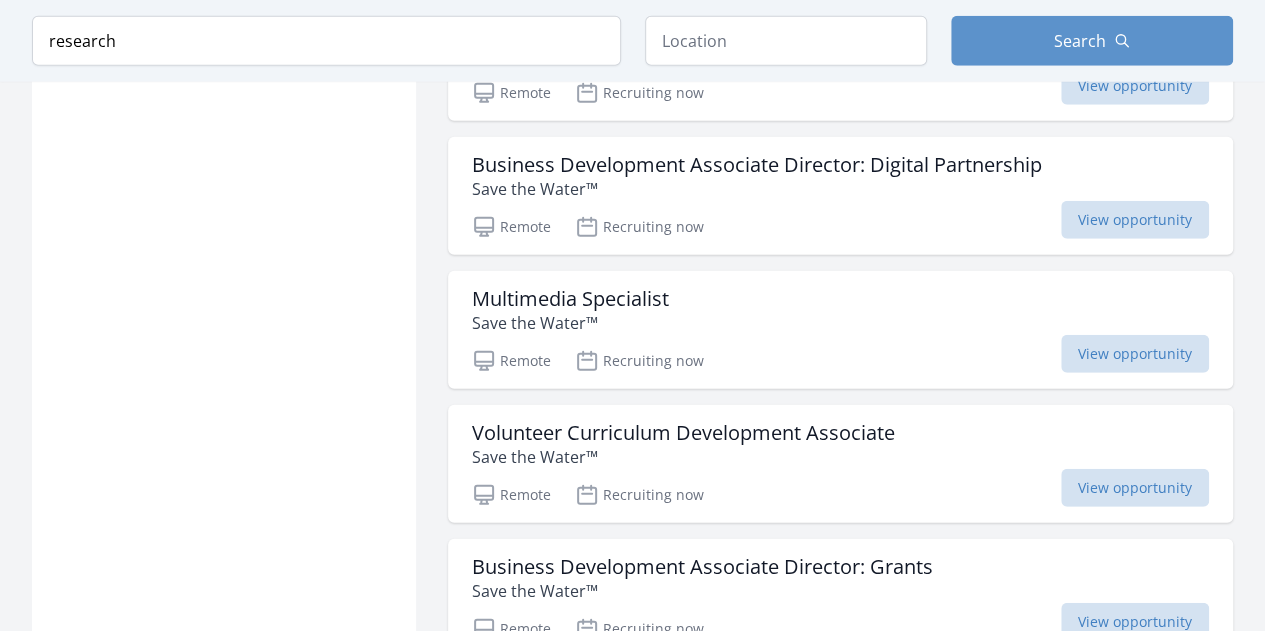 scroll, scrollTop: 21918, scrollLeft: 0, axis: vertical 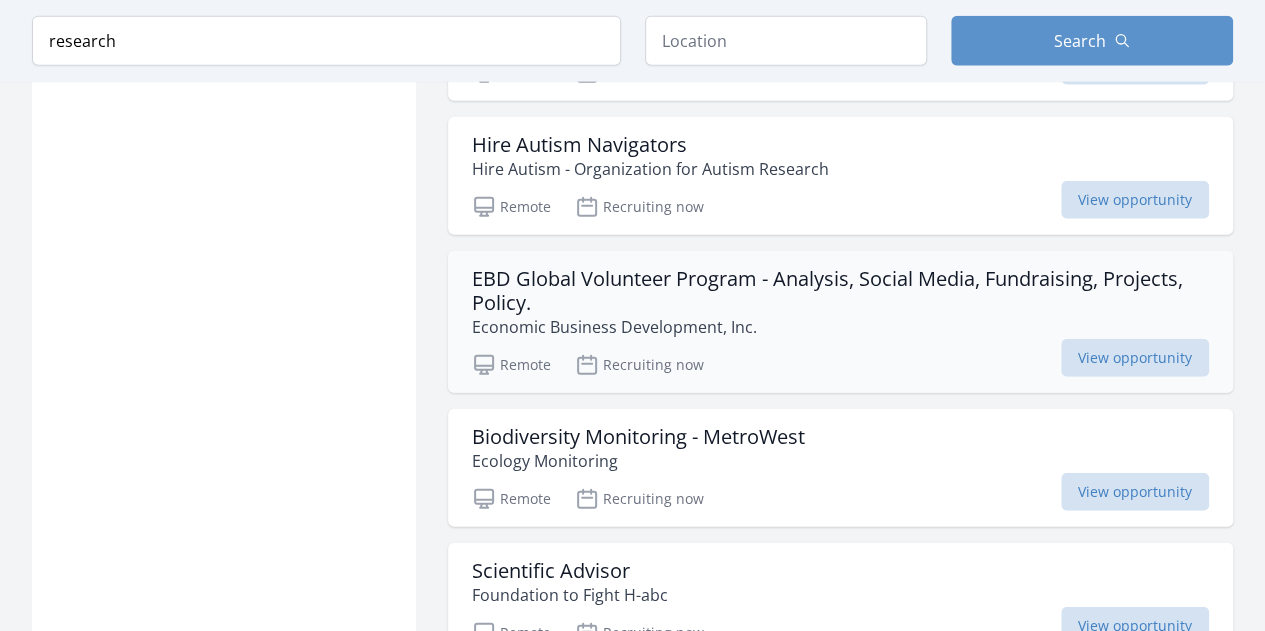 click on "EBD Global Volunteer Program - Analysis, Social Media, Fundraising, Projects, Policy." at bounding box center (840, 291) 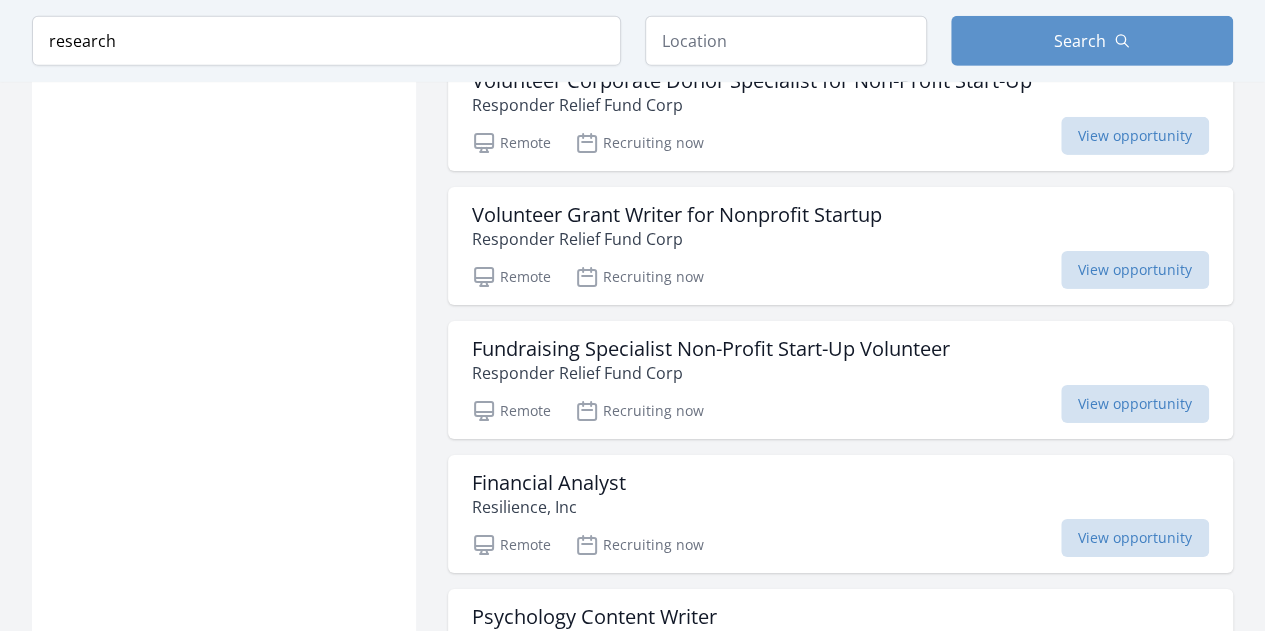 scroll, scrollTop: 29778, scrollLeft: 0, axis: vertical 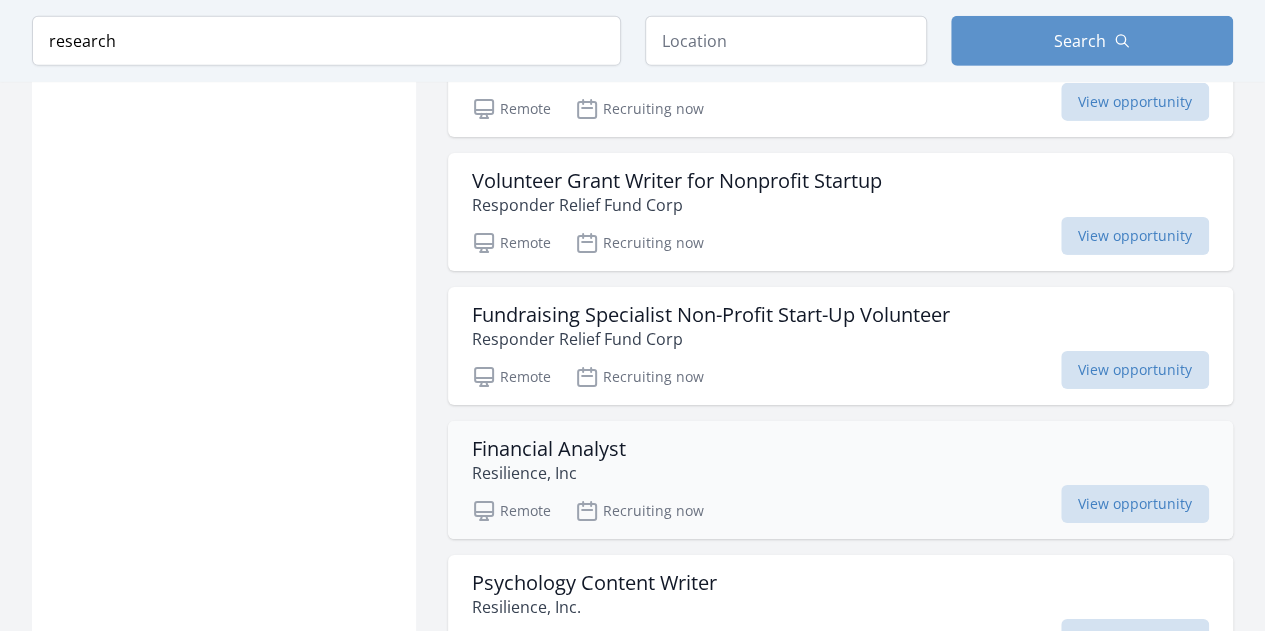 click on "Financial Analyst" at bounding box center (549, 449) 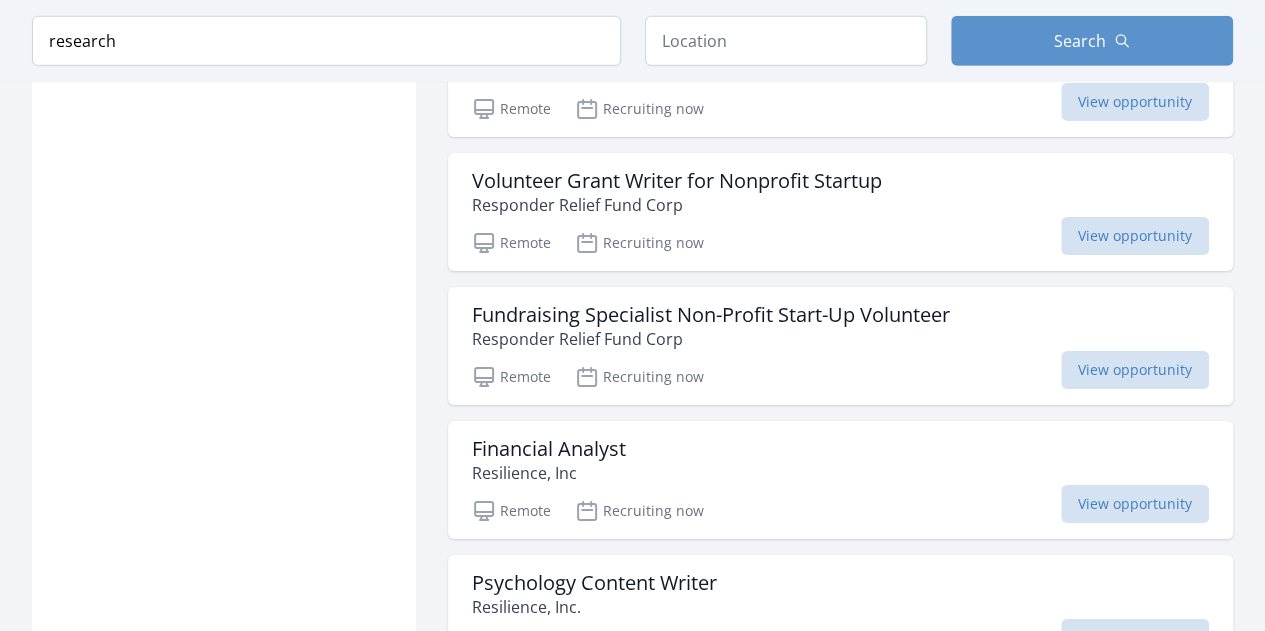 scroll, scrollTop: 29911, scrollLeft: 0, axis: vertical 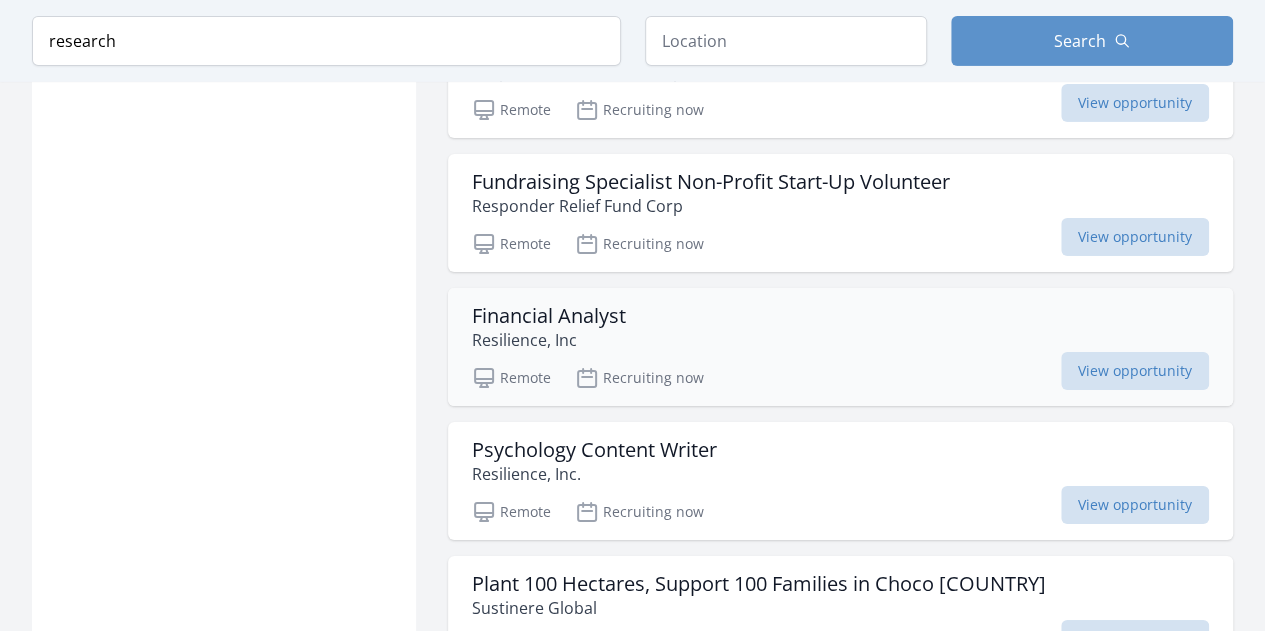 drag, startPoint x: 688, startPoint y: 297, endPoint x: 714, endPoint y: 154, distance: 145.34442 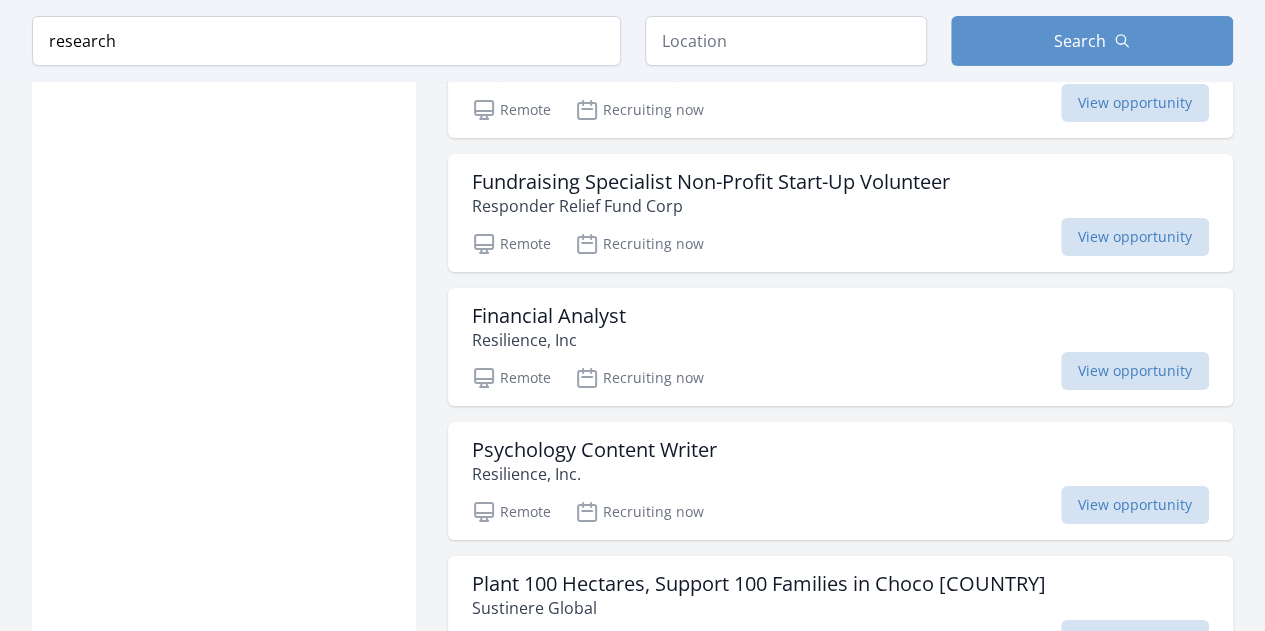 drag, startPoint x: 714, startPoint y: 154, endPoint x: 232, endPoint y: 297, distance: 502.76535 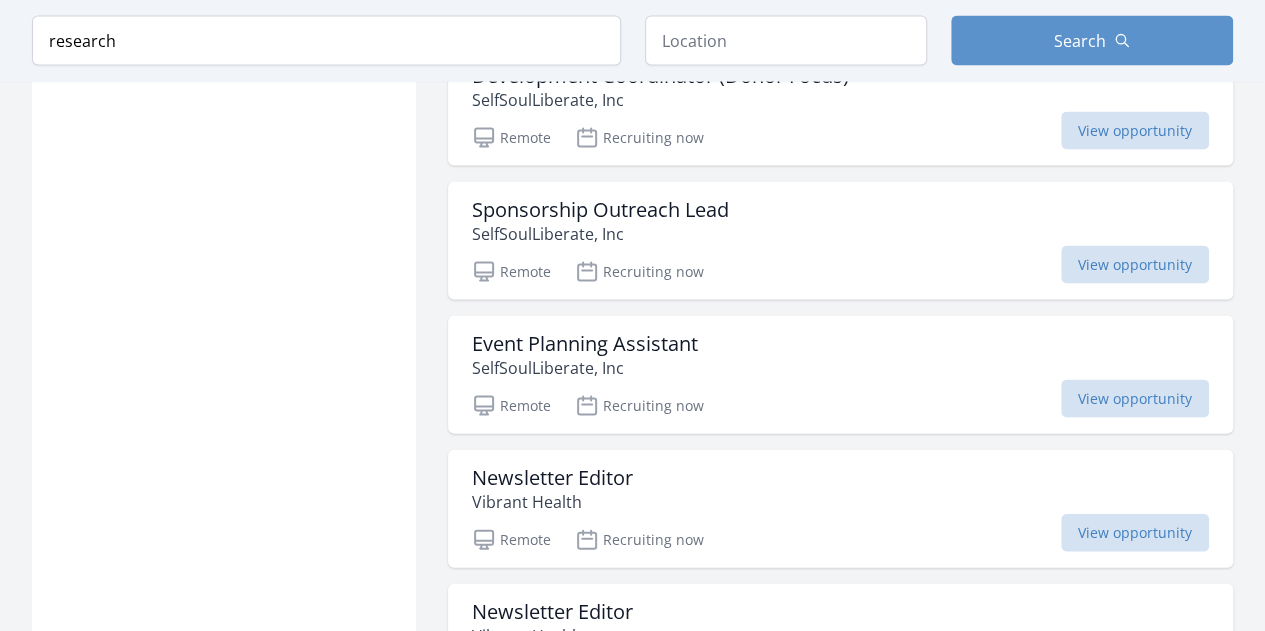 scroll, scrollTop: 32447, scrollLeft: 0, axis: vertical 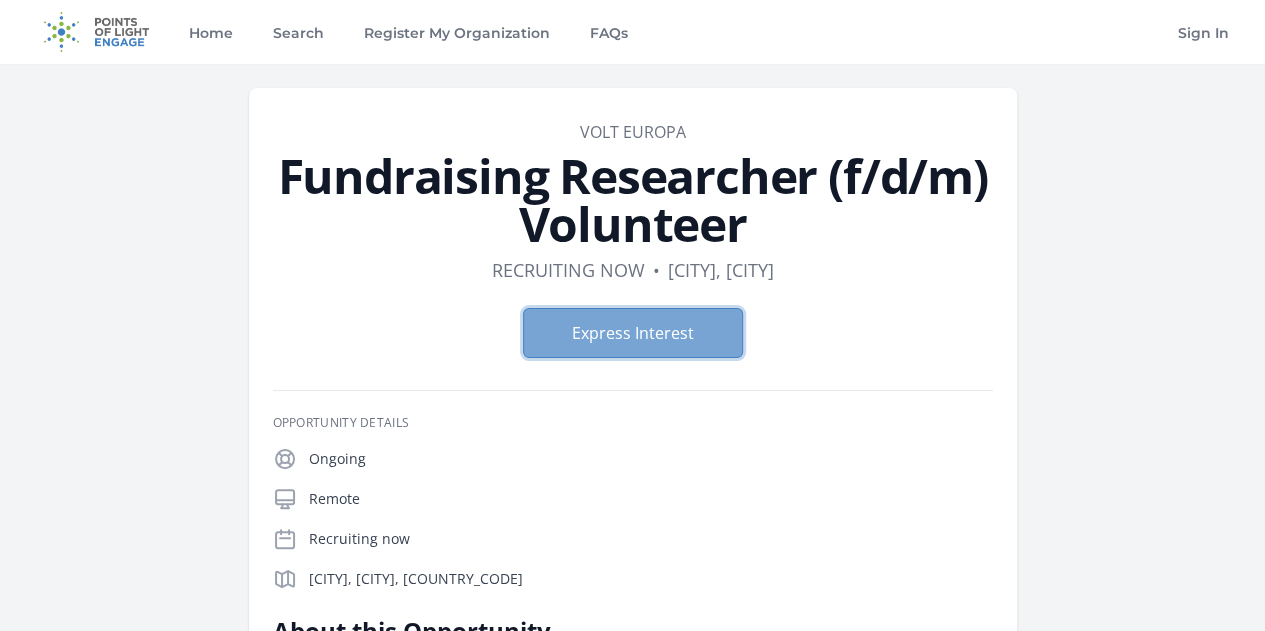 click on "Express Interest" at bounding box center [633, 333] 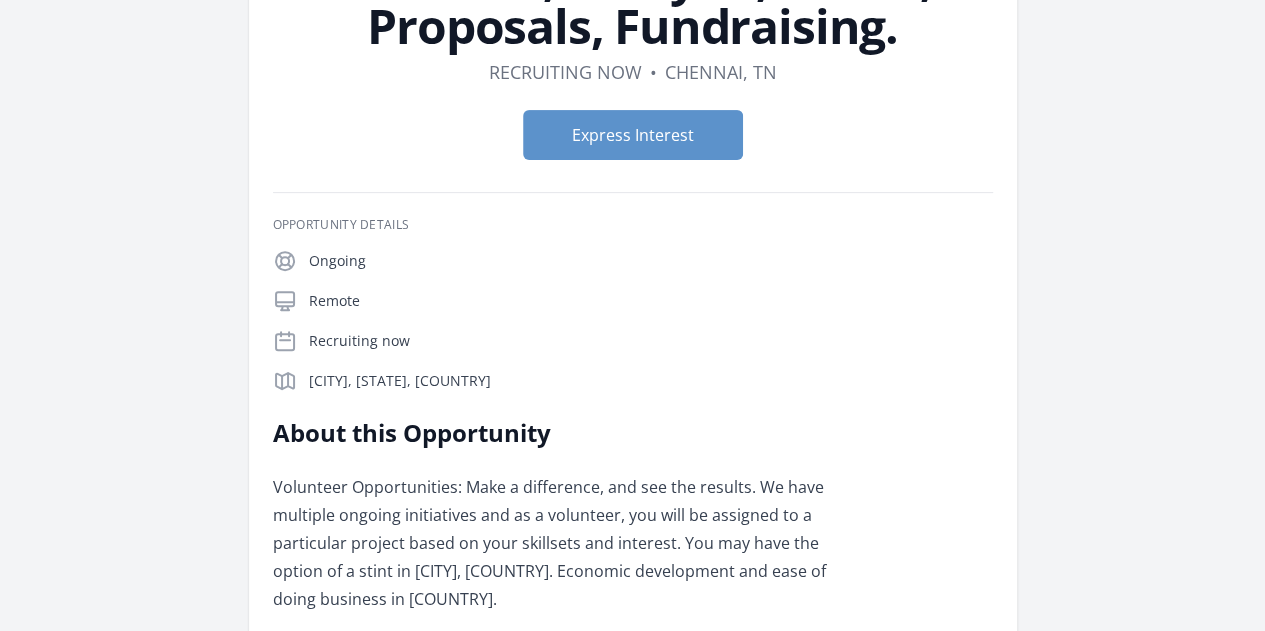 scroll, scrollTop: 245, scrollLeft: 0, axis: vertical 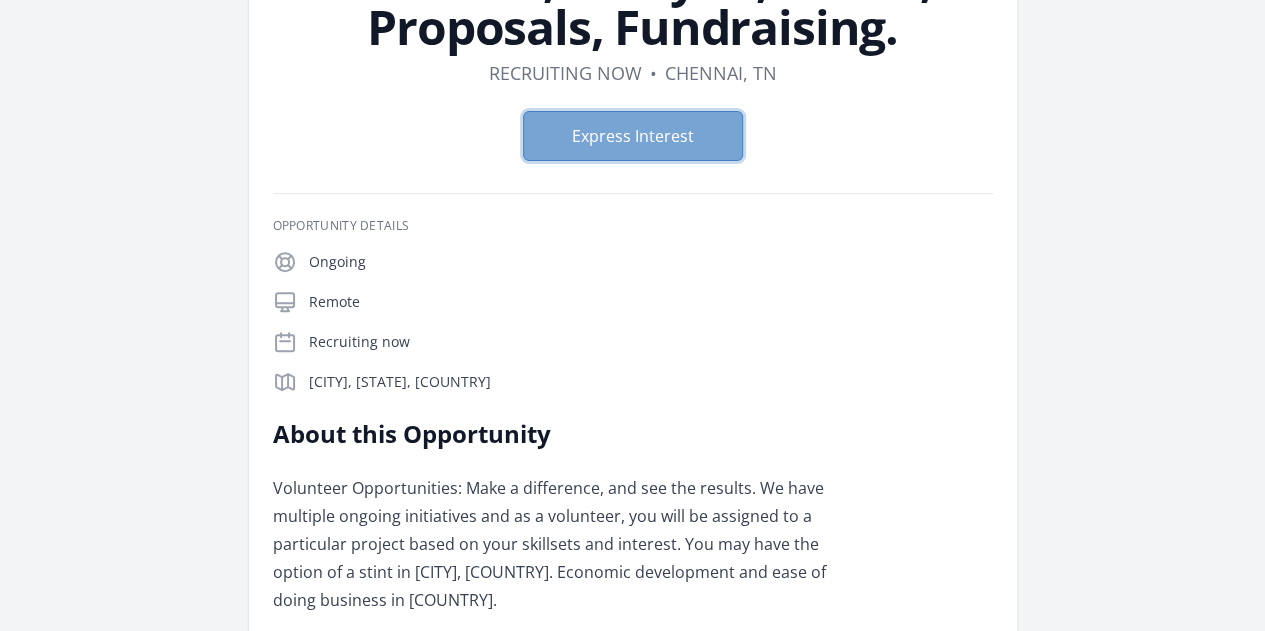click on "Express Interest" at bounding box center [633, 136] 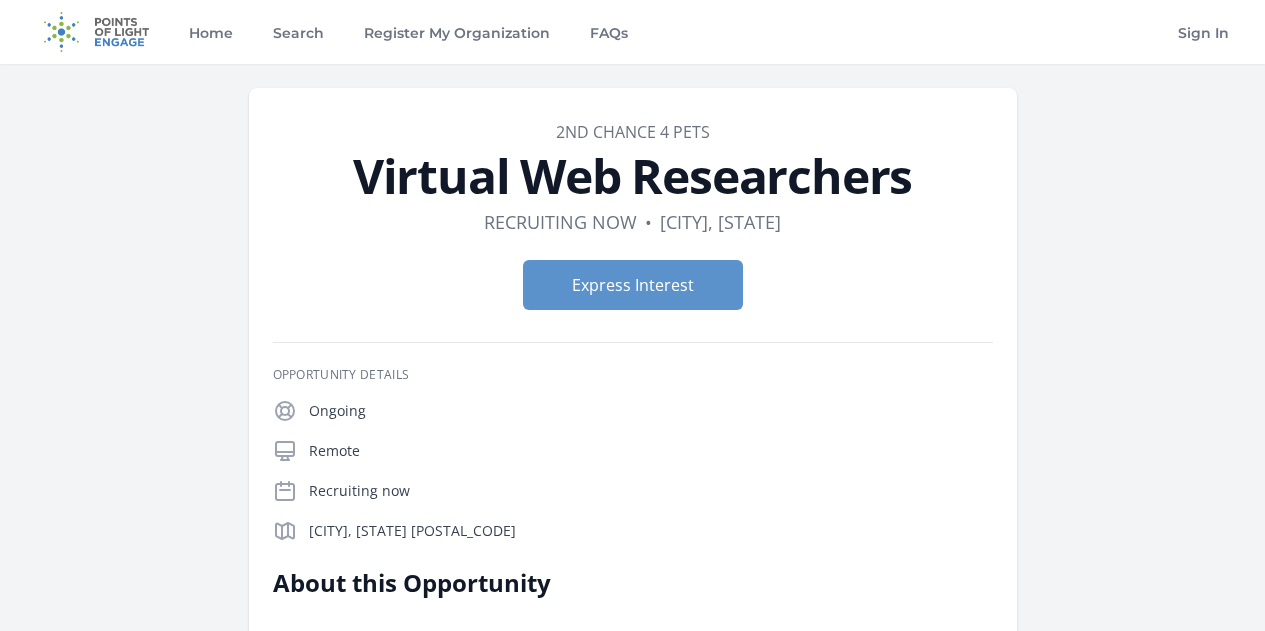 scroll, scrollTop: 259, scrollLeft: 0, axis: vertical 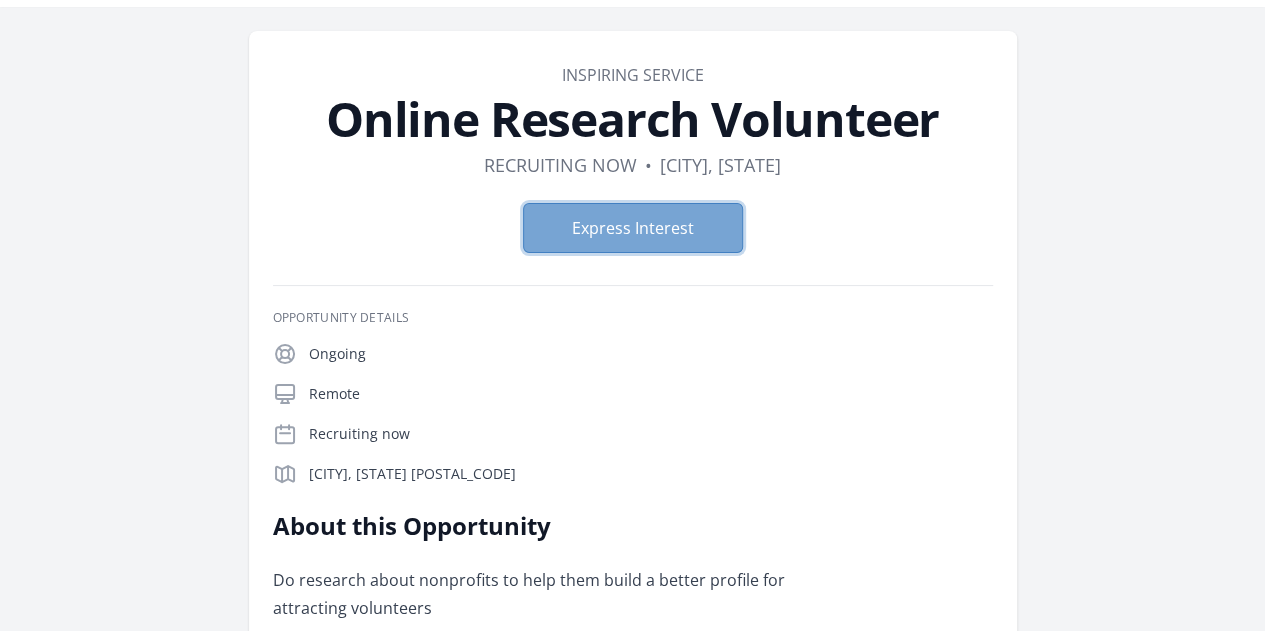 click on "Express Interest" at bounding box center [633, 228] 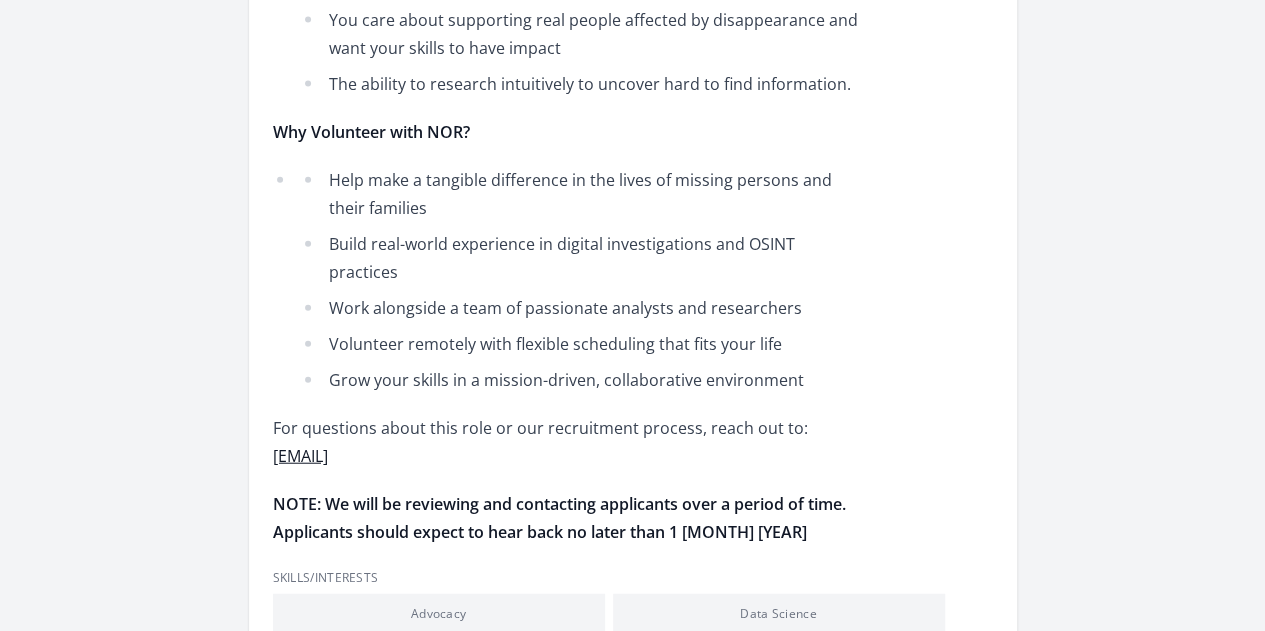 scroll, scrollTop: 2254, scrollLeft: 0, axis: vertical 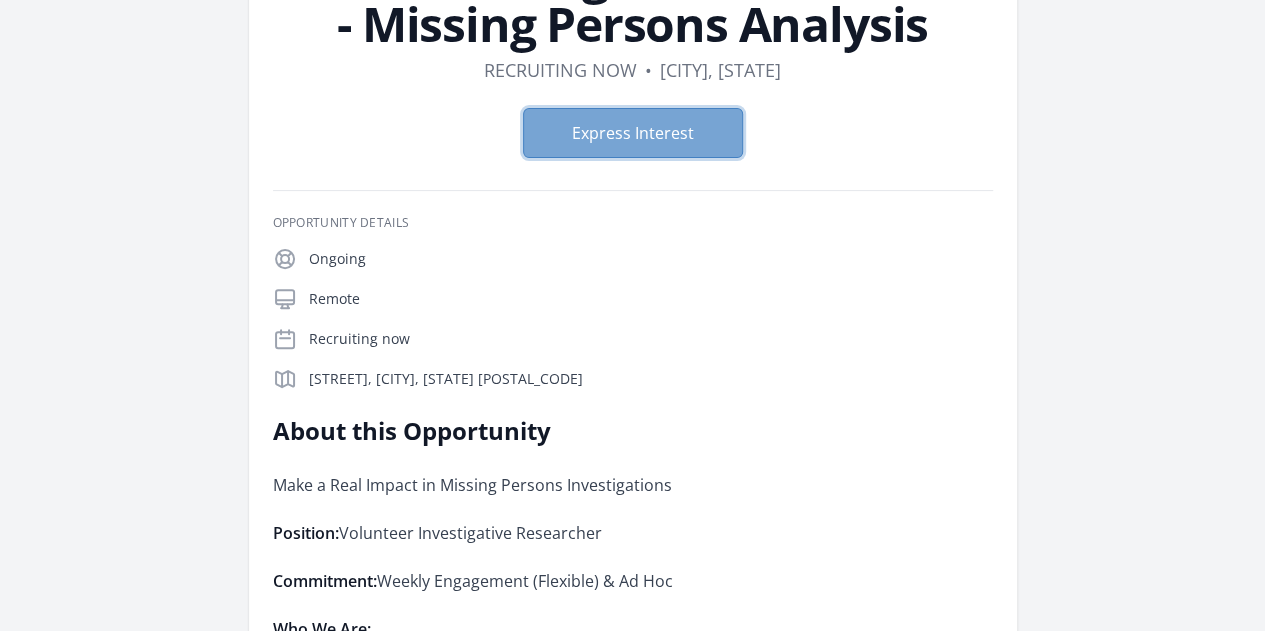 click on "Express Interest" at bounding box center (633, 133) 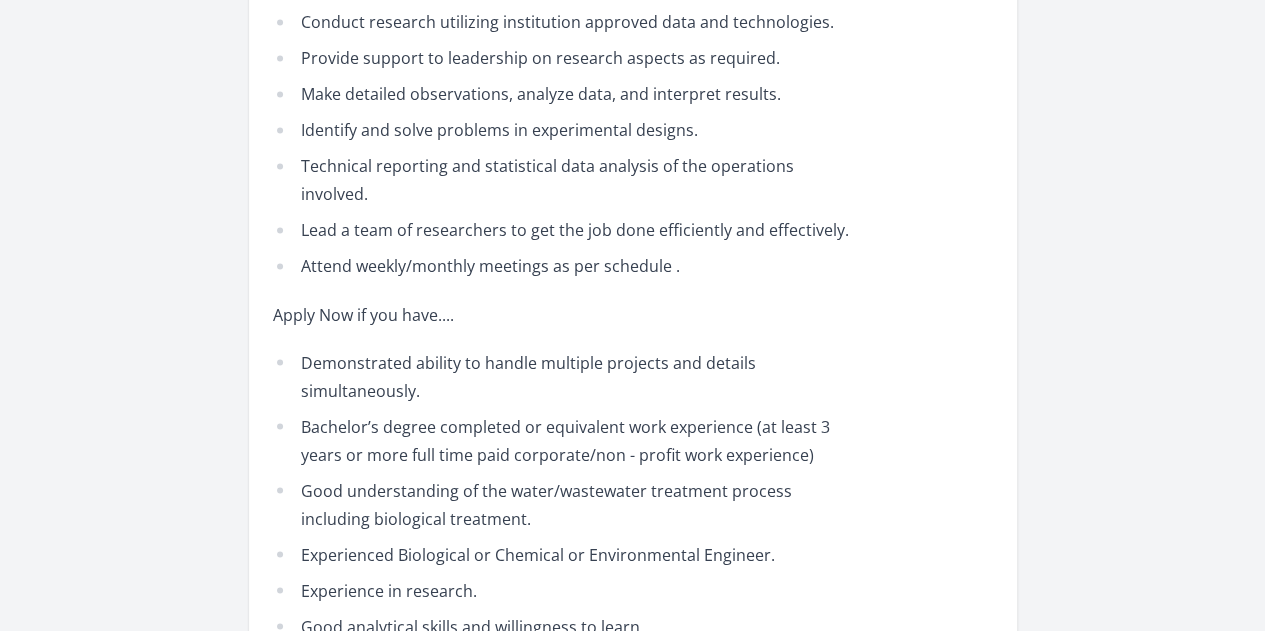 scroll, scrollTop: 1495, scrollLeft: 0, axis: vertical 